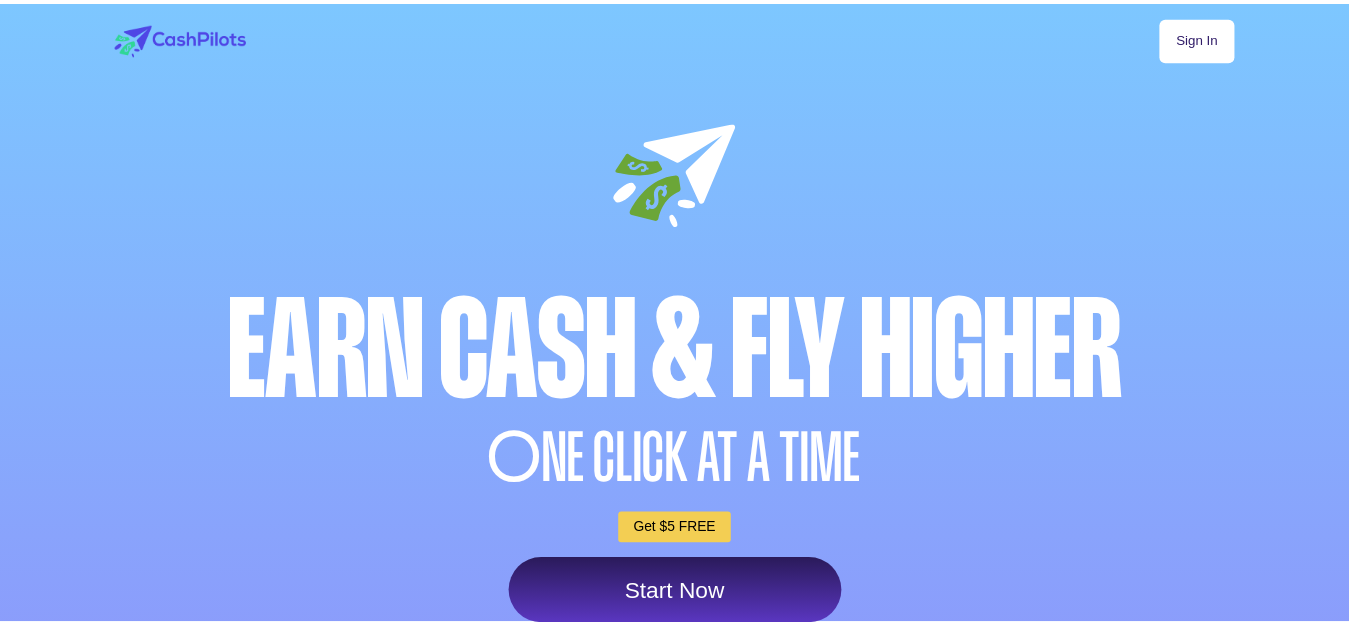 scroll, scrollTop: 0, scrollLeft: 0, axis: both 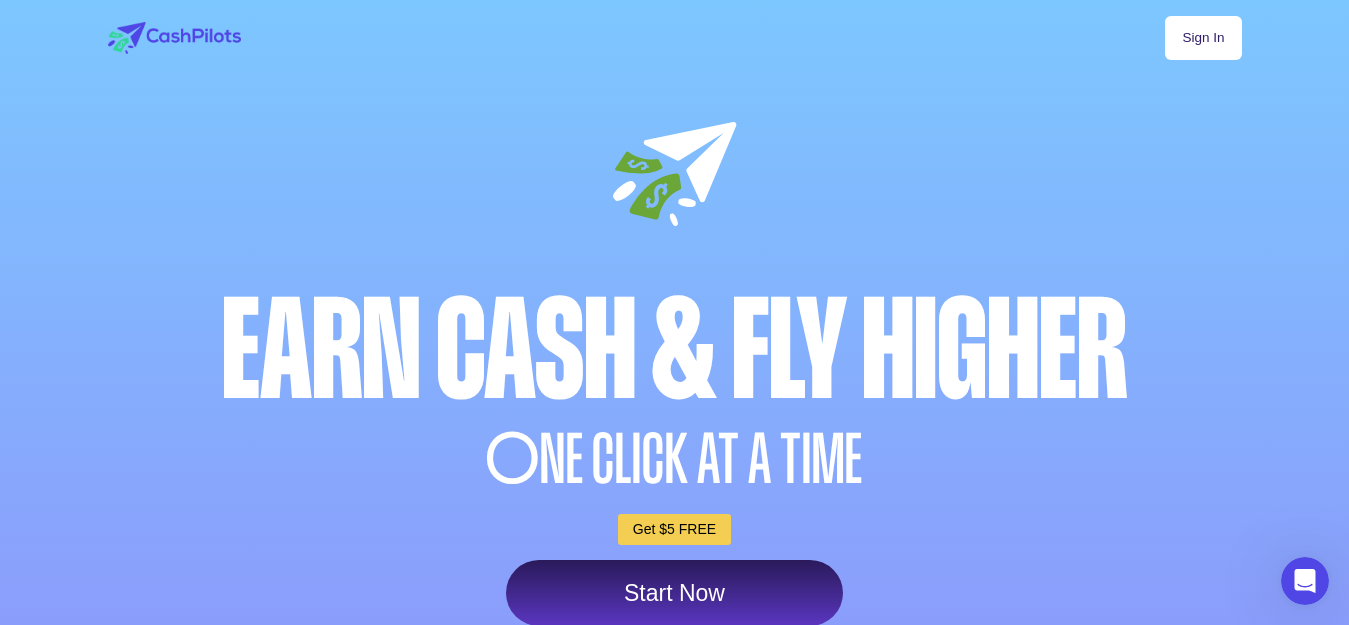 click on "Get $5 FREE" at bounding box center [674, 529] 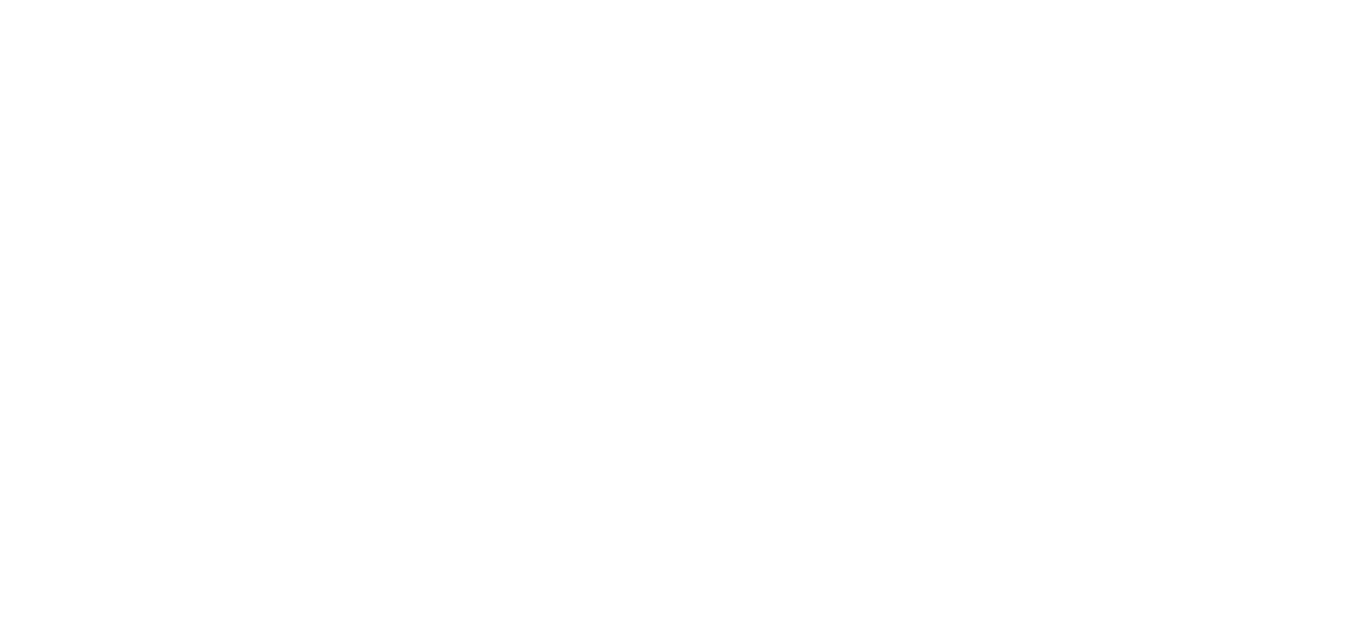 scroll, scrollTop: 0, scrollLeft: 0, axis: both 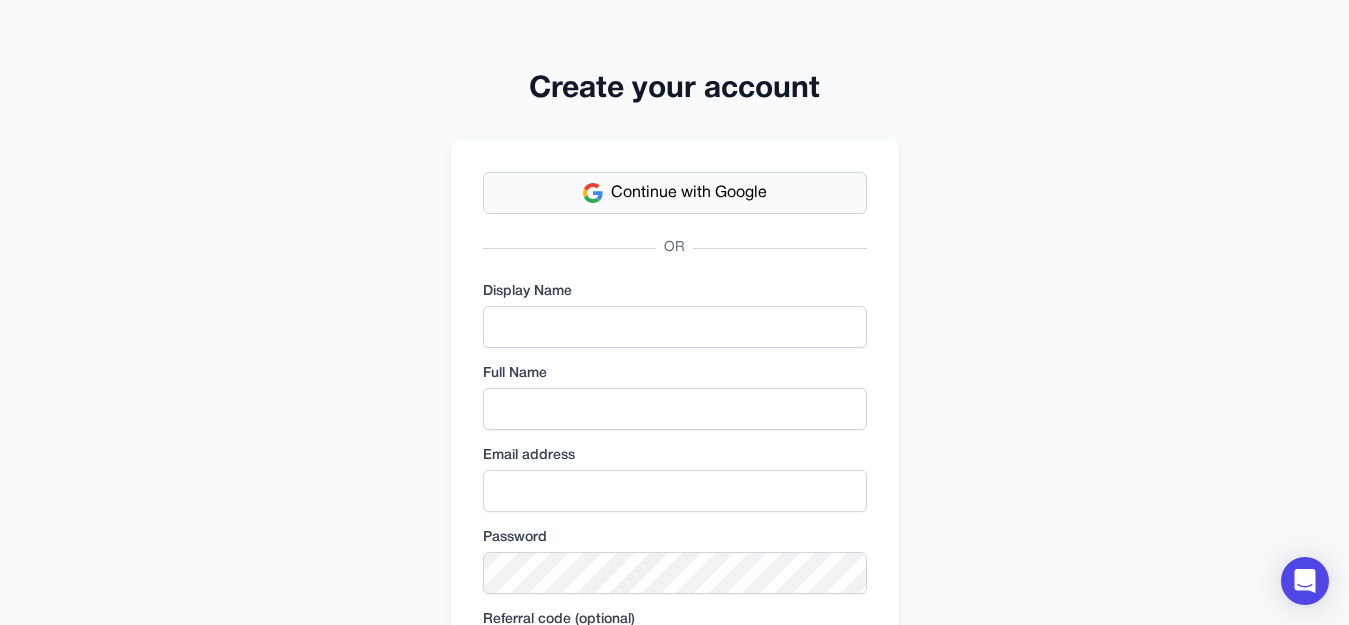 click on "Continue with Google" at bounding box center [689, 193] 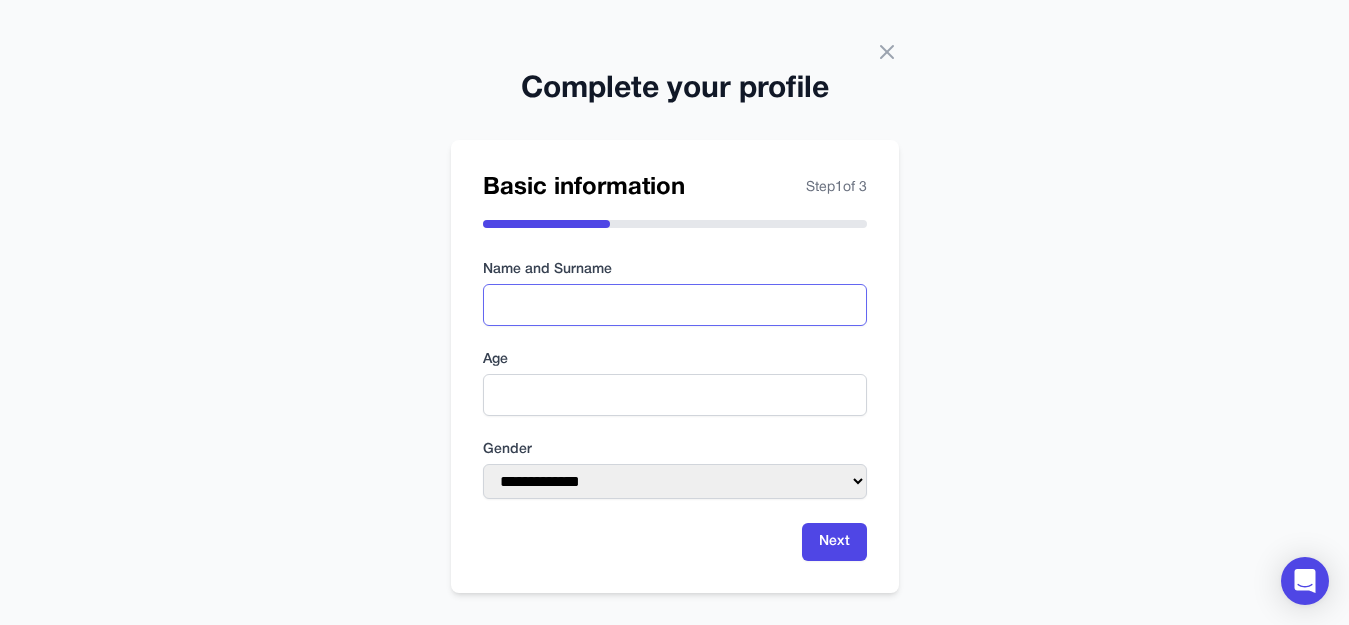 click at bounding box center (675, 305) 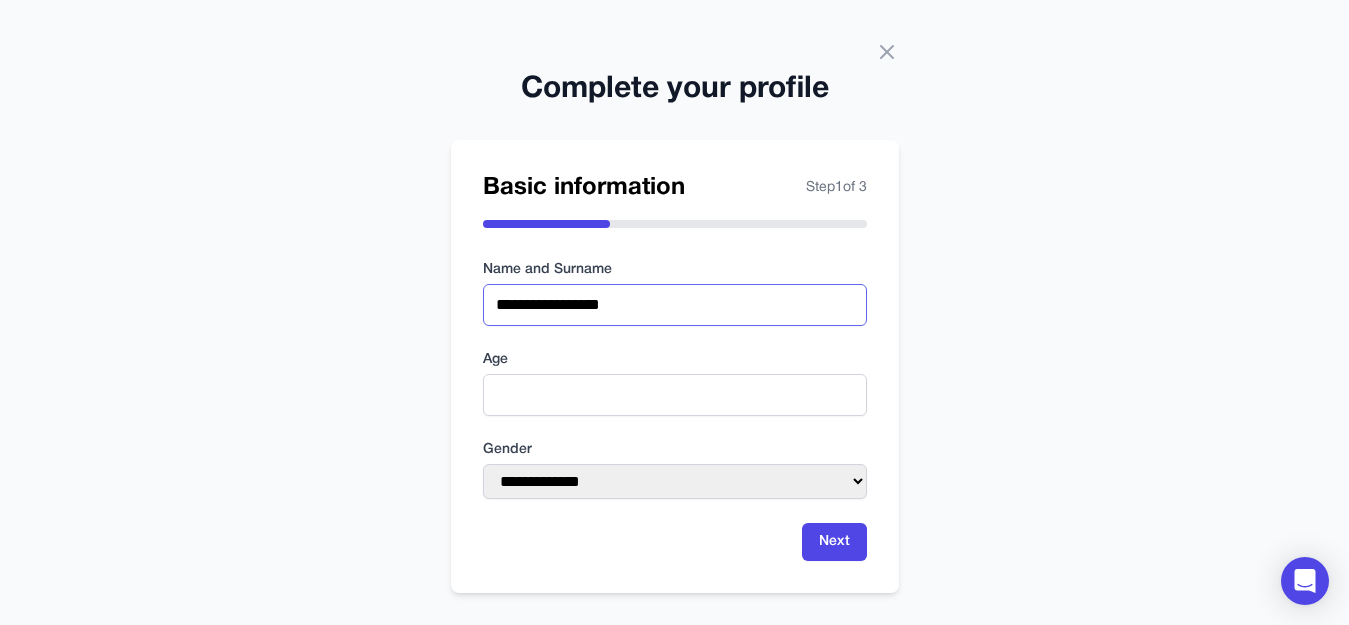 type on "**********" 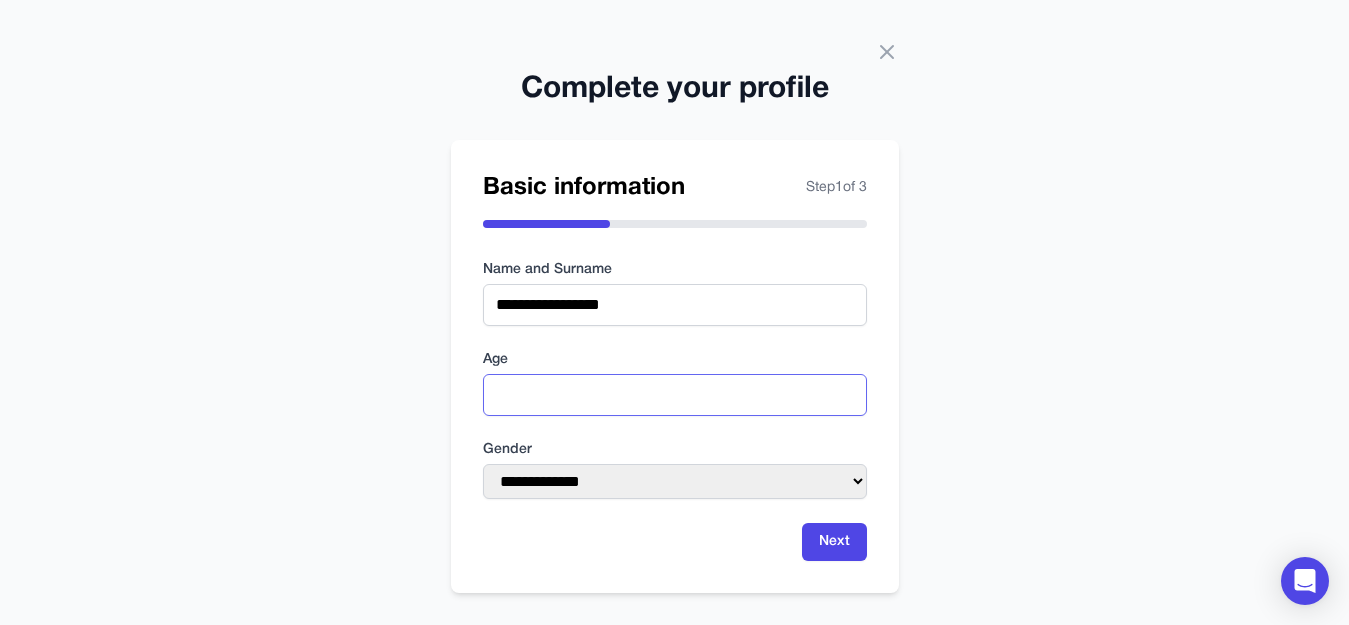 type on "**" 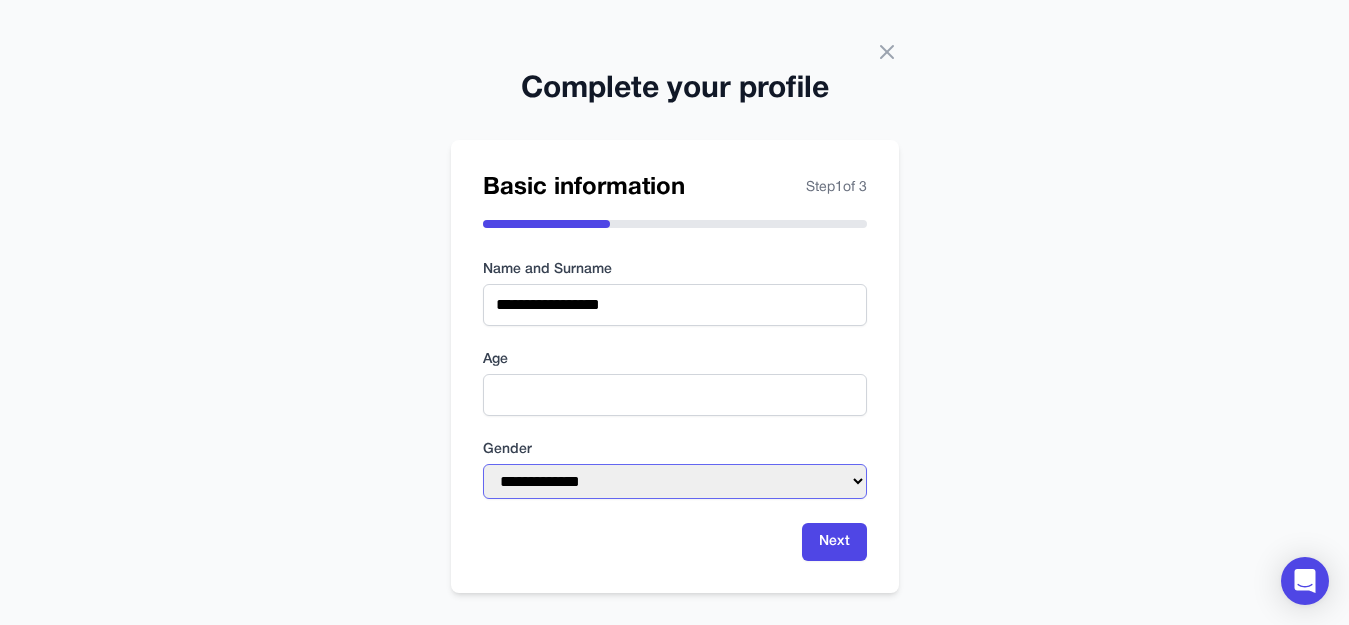 click on "**********" at bounding box center [675, 481] 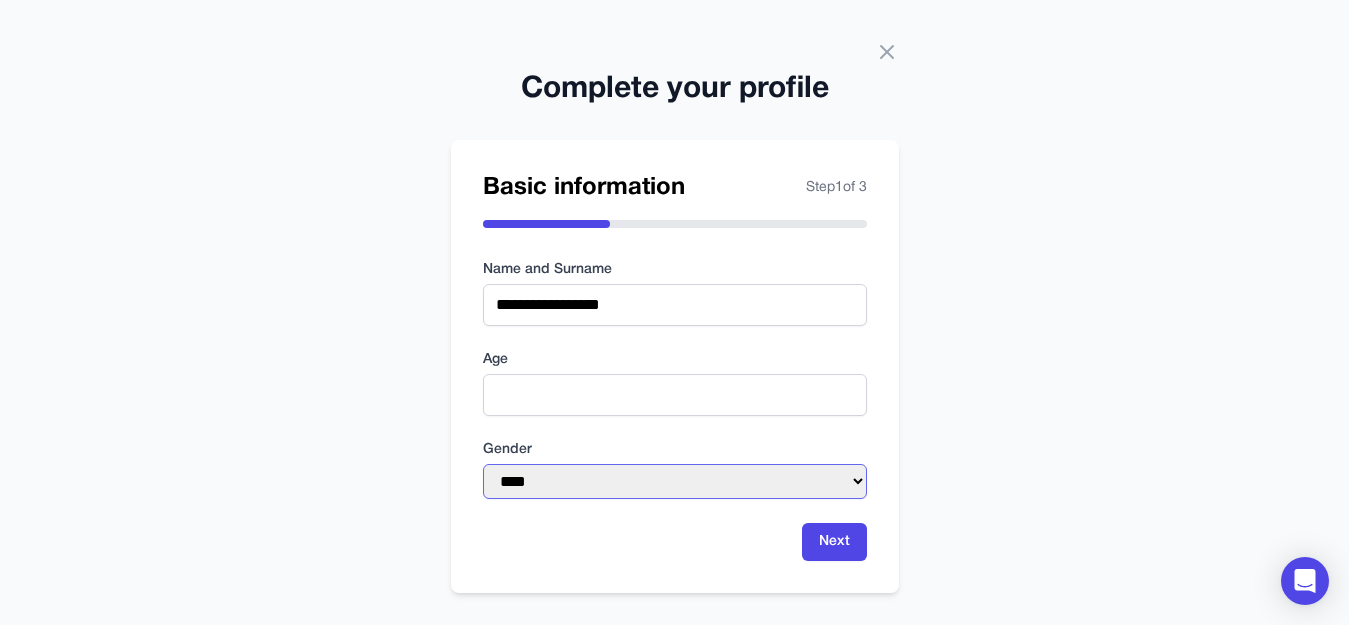 click on "**********" at bounding box center [675, 481] 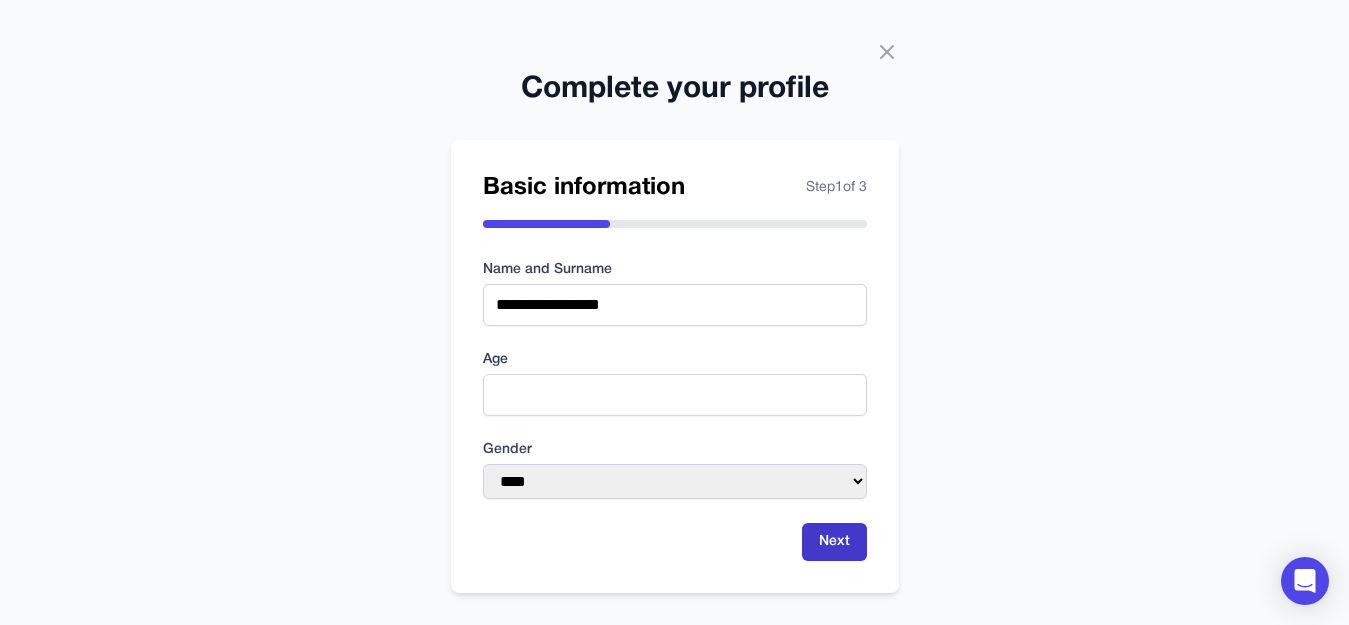 click on "Next" at bounding box center (834, 542) 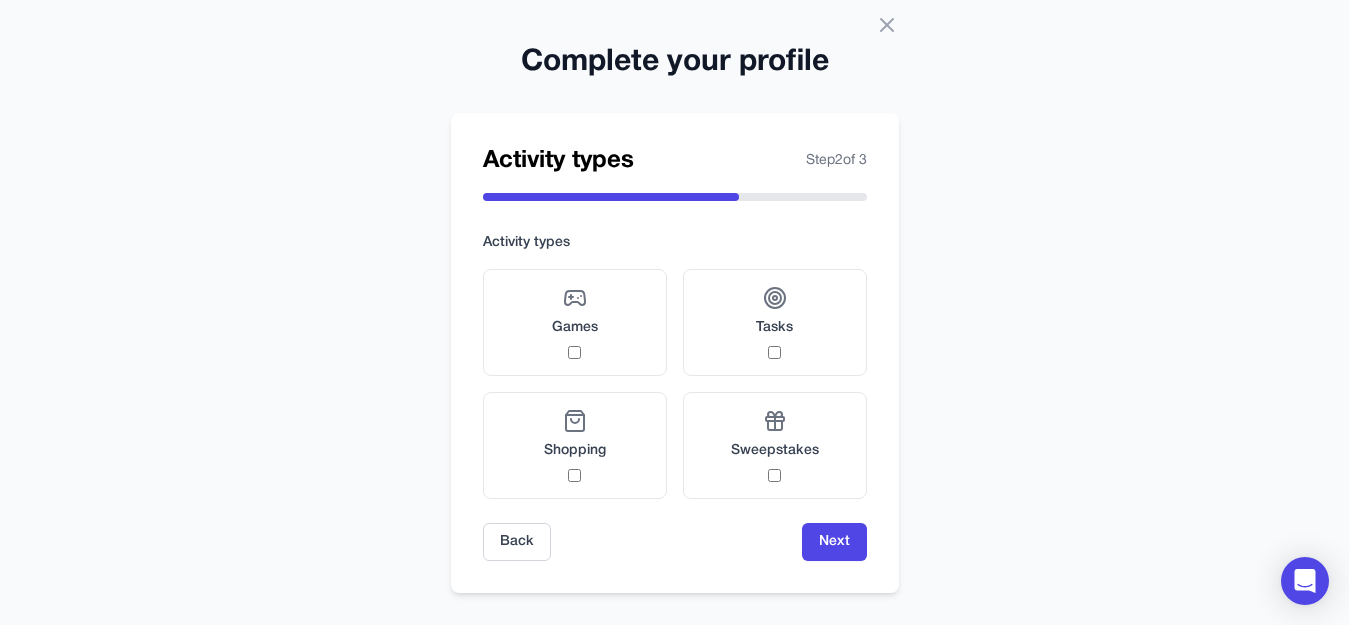scroll, scrollTop: 43, scrollLeft: 0, axis: vertical 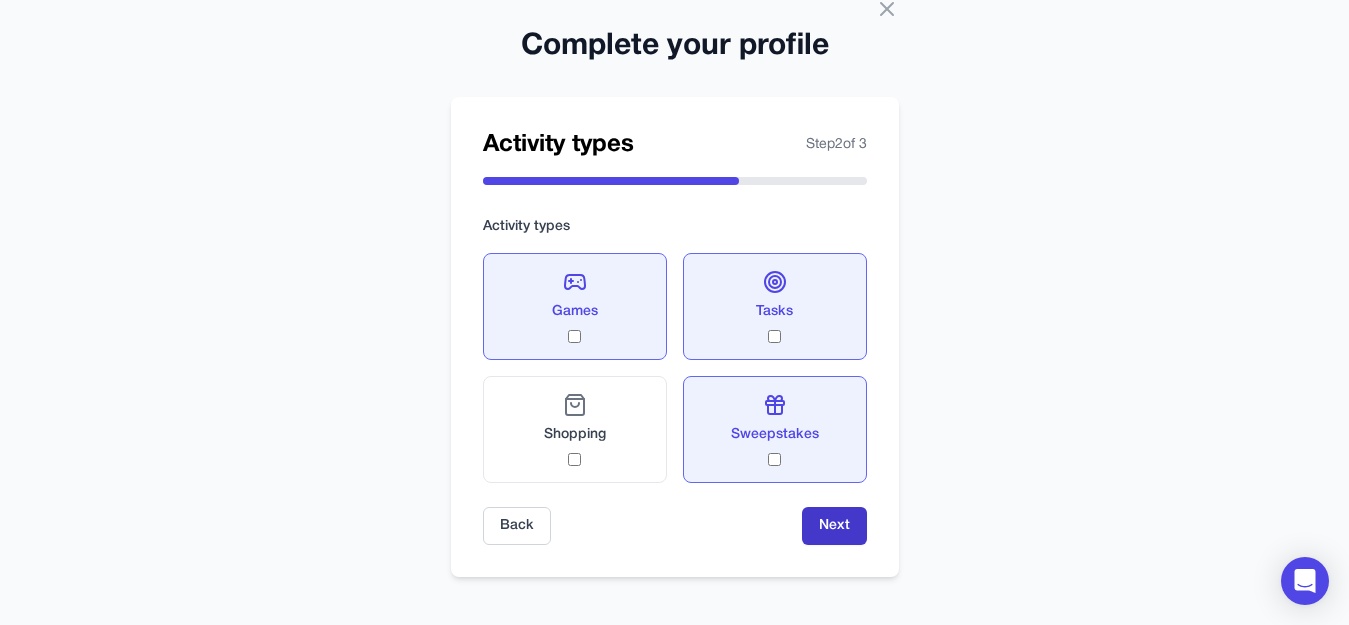 click on "Next" at bounding box center [834, 526] 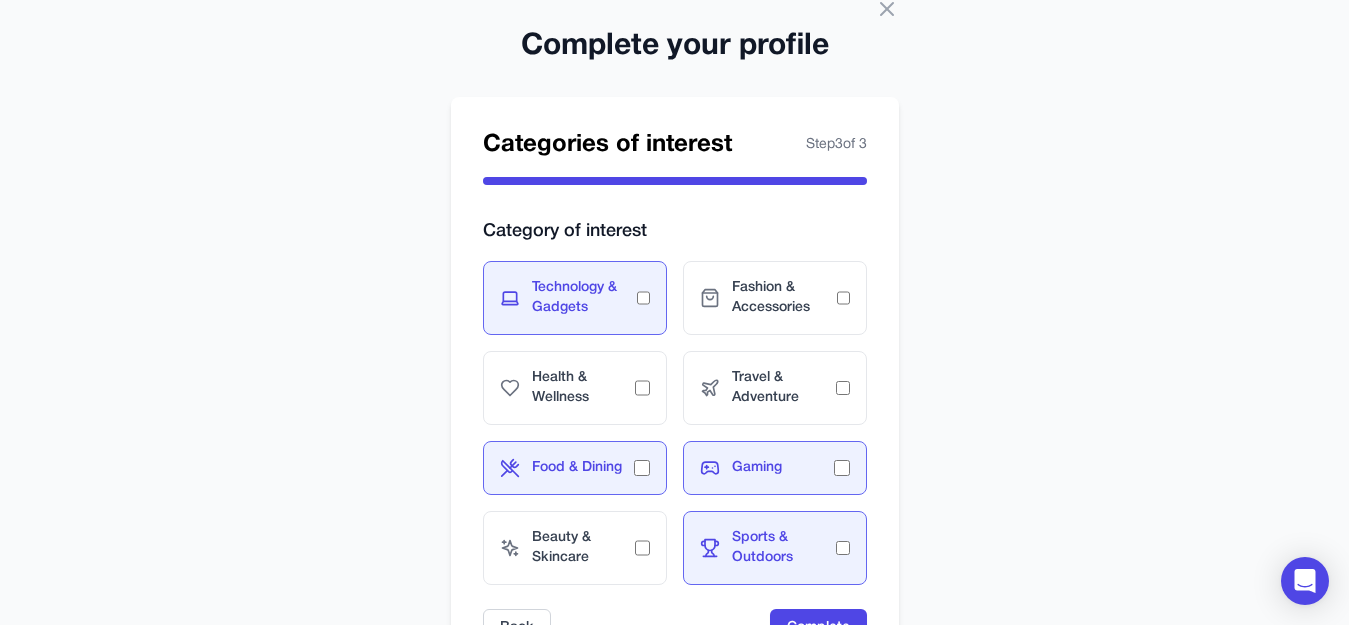 scroll, scrollTop: 145, scrollLeft: 0, axis: vertical 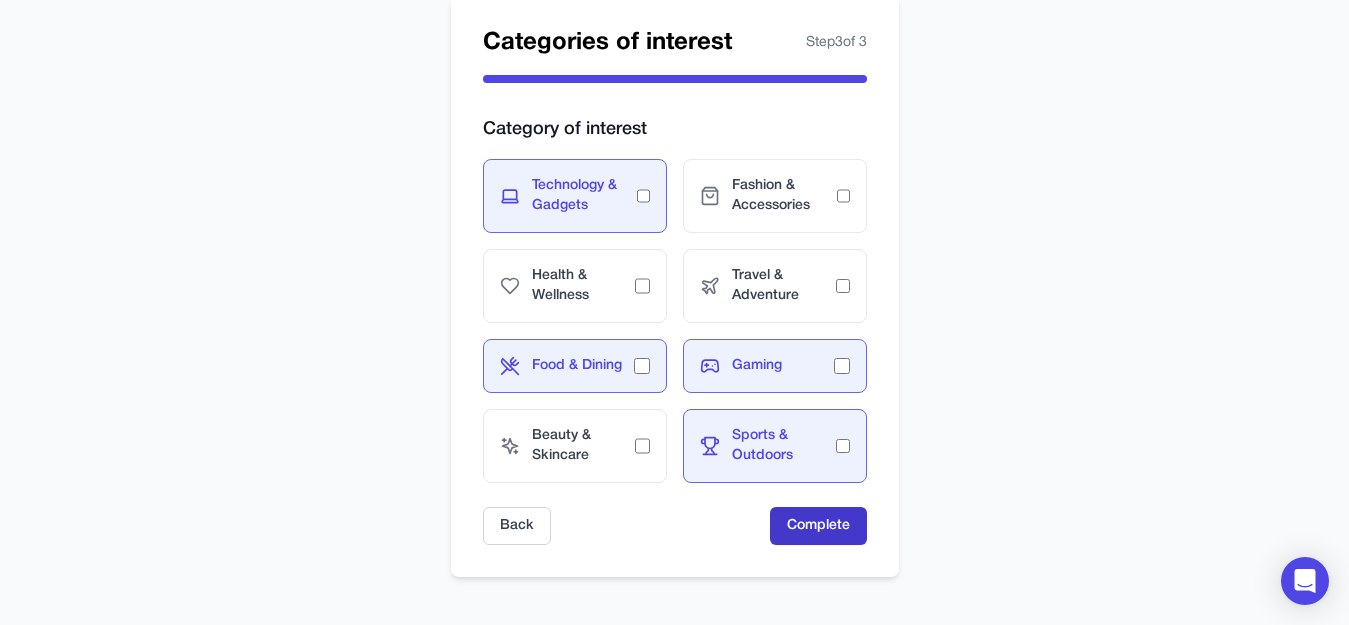 click on "Complete" at bounding box center (818, 526) 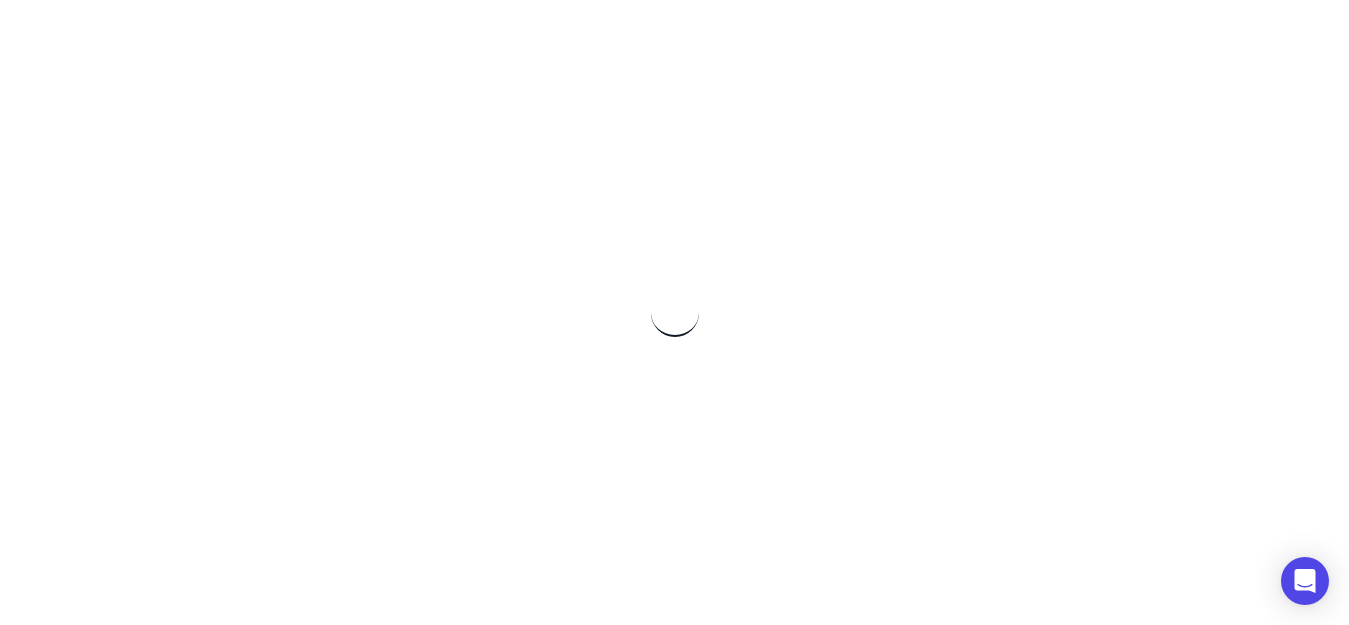 scroll, scrollTop: 0, scrollLeft: 0, axis: both 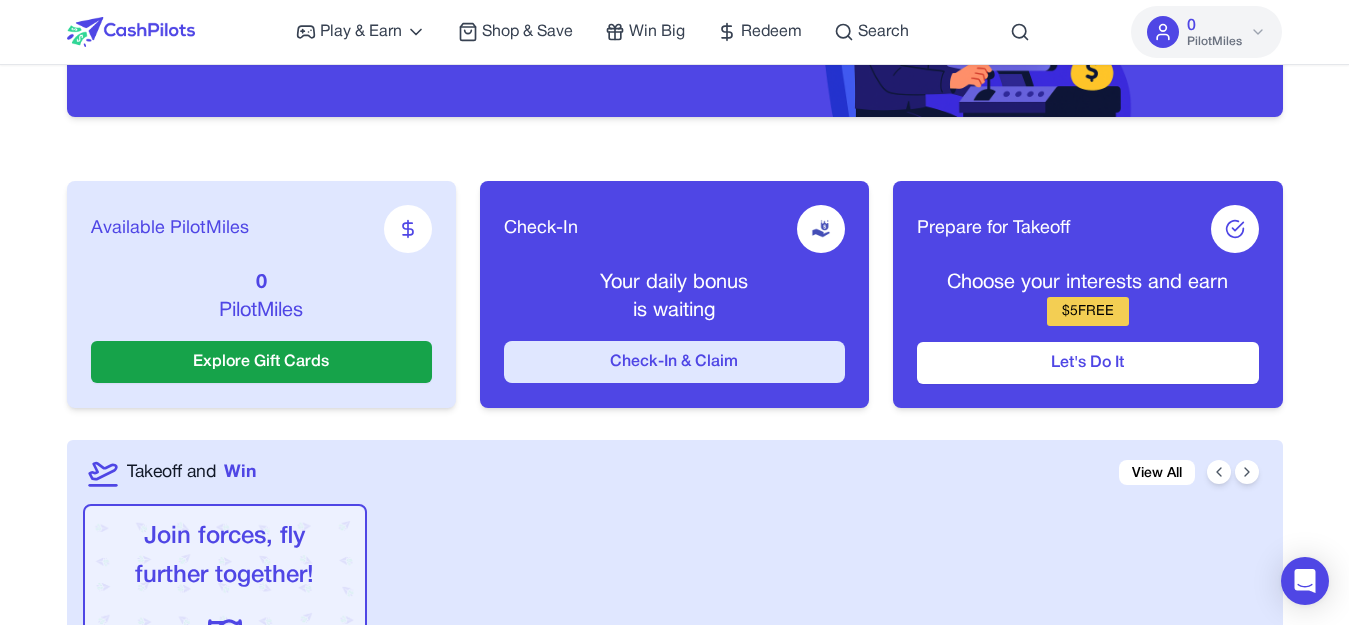 click on "Check-In & Claim" at bounding box center (674, 362) 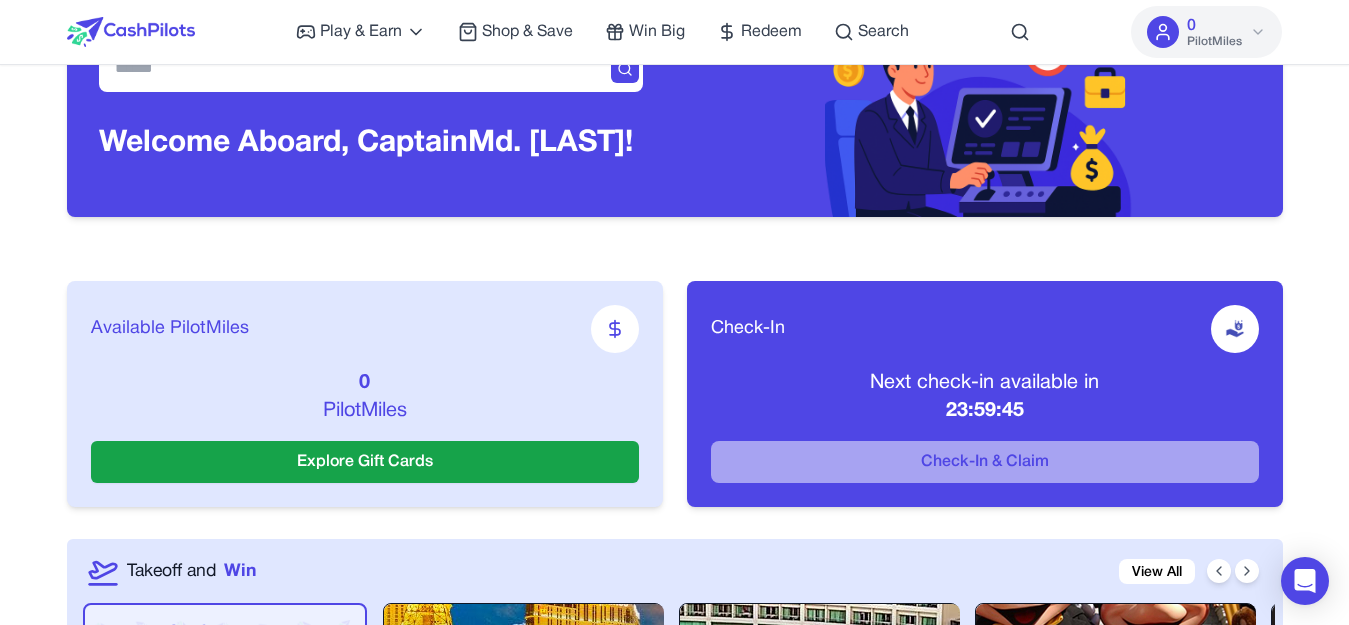 scroll, scrollTop: 0, scrollLeft: 0, axis: both 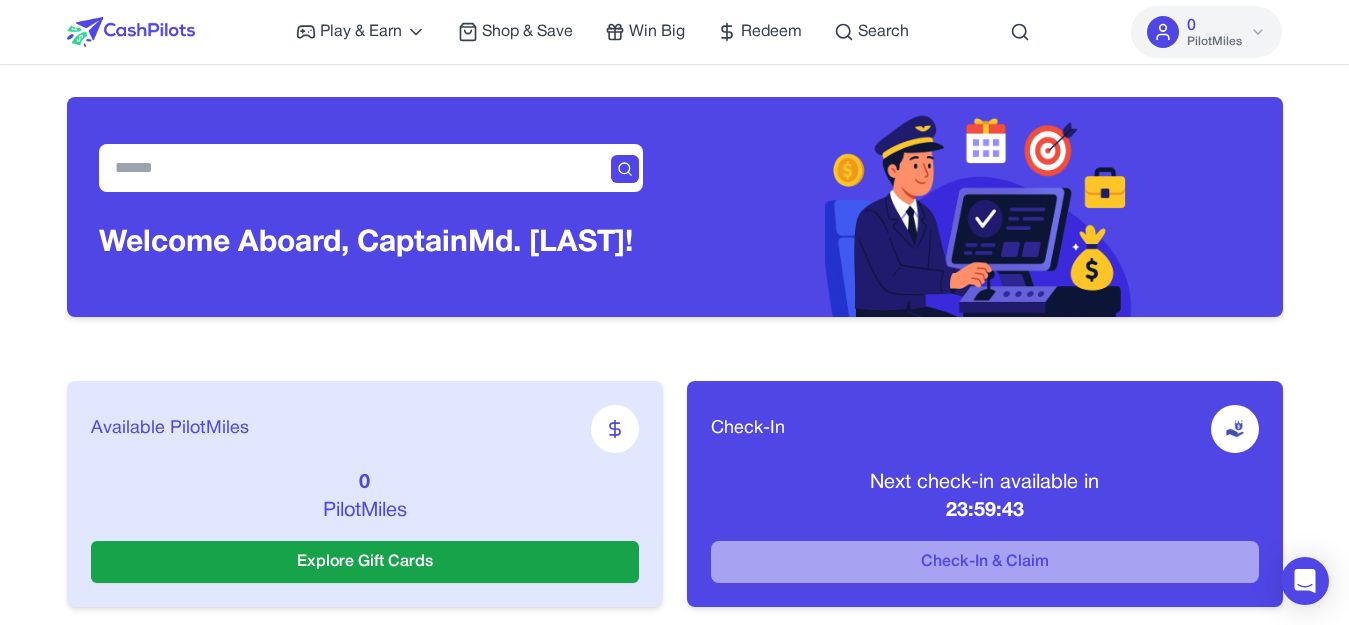 click 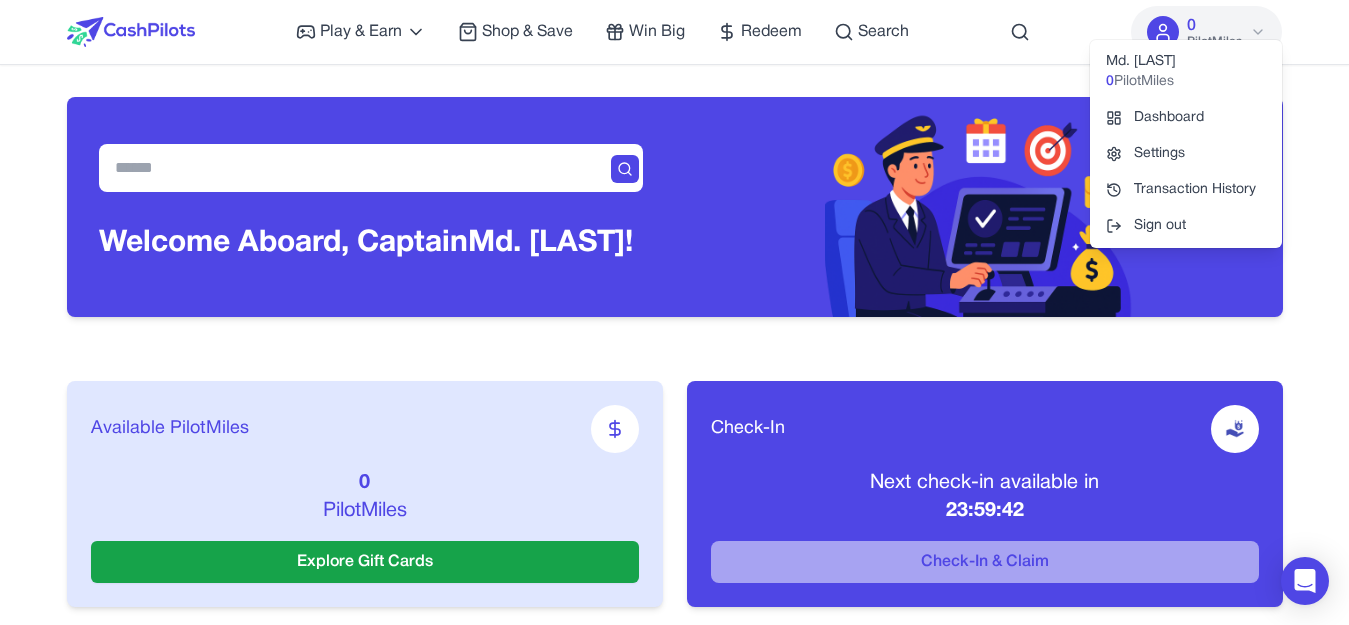 click 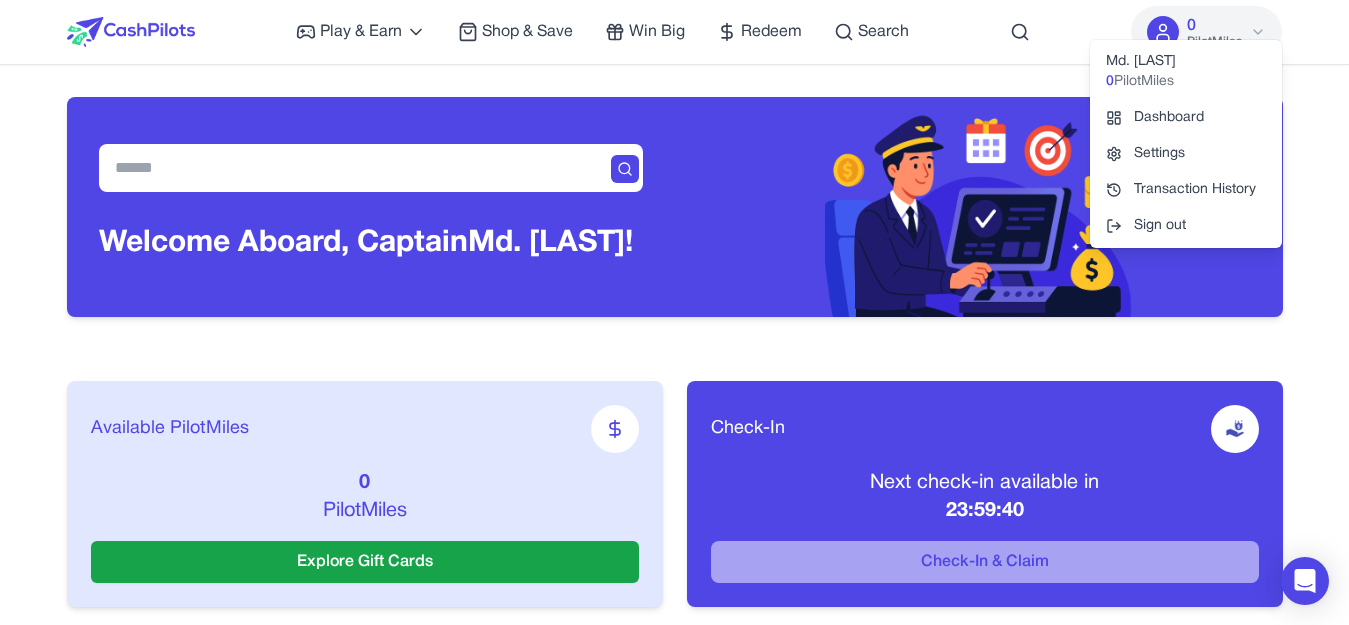 click on "Play & Earn   Play Games Enjoy fun games and earn Try New App Test new app for rewards Answer Surveys Share opinions for PilotMiles Signup & Earn Join service, get rewards Read Articles Learn and earn PilotMiles Shop & Save   Win Big   Redeem   Search   0 PilotMiles Md. Refayet Ullah 0  PilotMiles Dashboard Settings Transaction History Sign out Home Play & Earn Shop & Save Win Big Redeem Search Md. Refayet Ullah 0 PilotMiles Welcome Aboard, Captain  Md. Refayet Ullah! Available PilotMiles 0 PilotMiles Explore Gift Cards Check-In Next check-in available in 23:59:40 Check-In & Claim Takeoff and Win View All Join forces, fly further together! Coming soon Team up VIP Weekend in Las Vegas Entry Cost 160  miles Value $ 1200 Enter Now Cancún All-Inclusive Resort Entry Cost 190  miles Value $ 2800 Enter Now Disney World Family Adventure Entry Cost 200  miles Value $ 4500 Enter Now Win a $15 Uber Gift Card! Entry Cost 10  miles Value $ 15 Enter Now Win a $10 Starbucks Gift Card! Entry Cost 10  miles Value $ 10 10 $" at bounding box center [674, 2487] 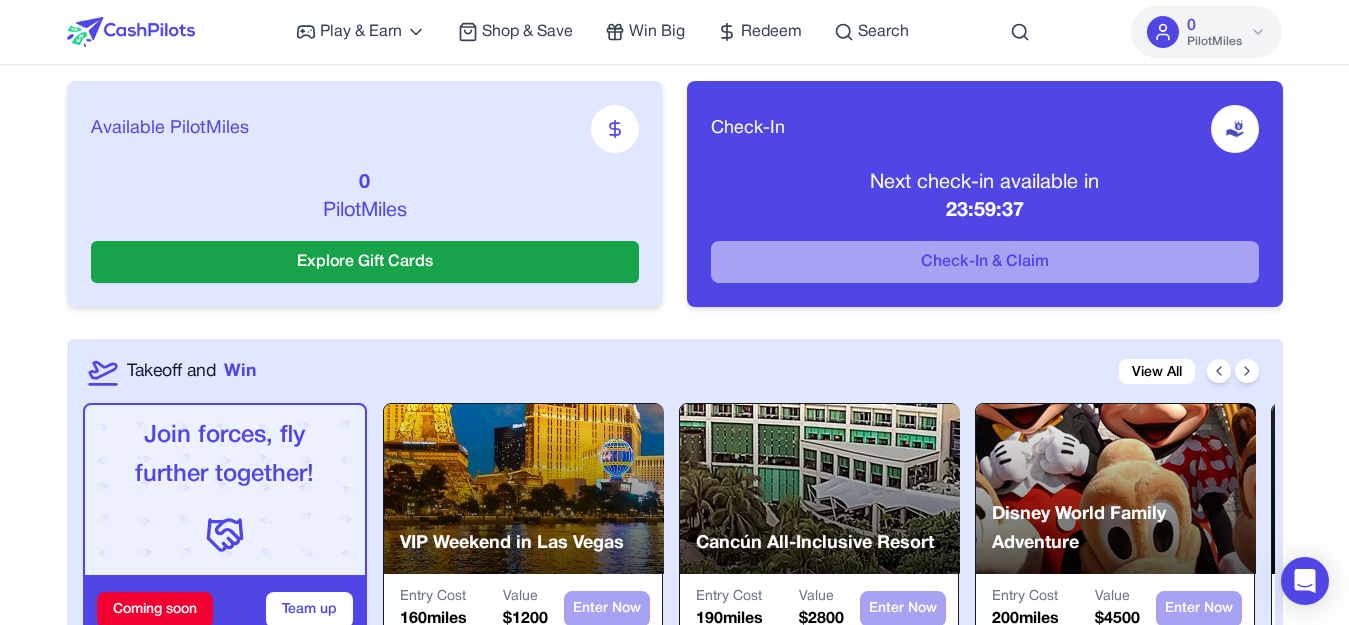scroll, scrollTop: 200, scrollLeft: 0, axis: vertical 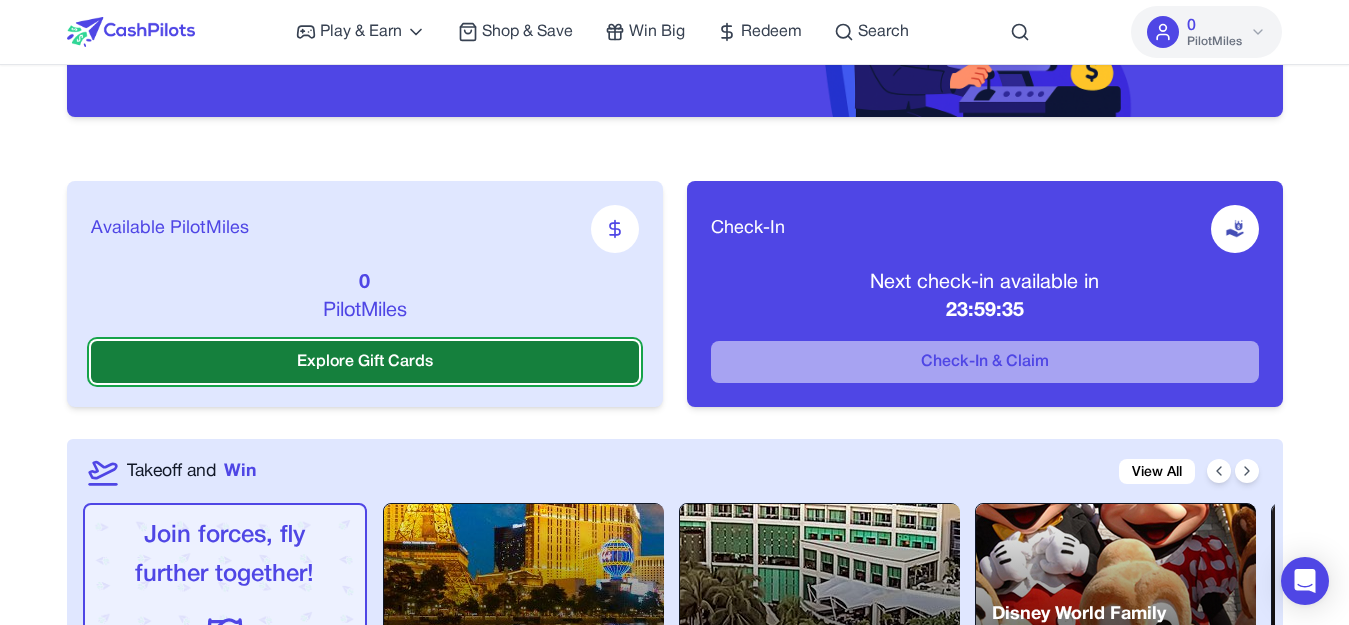 click on "Explore Gift Cards" at bounding box center [365, 362] 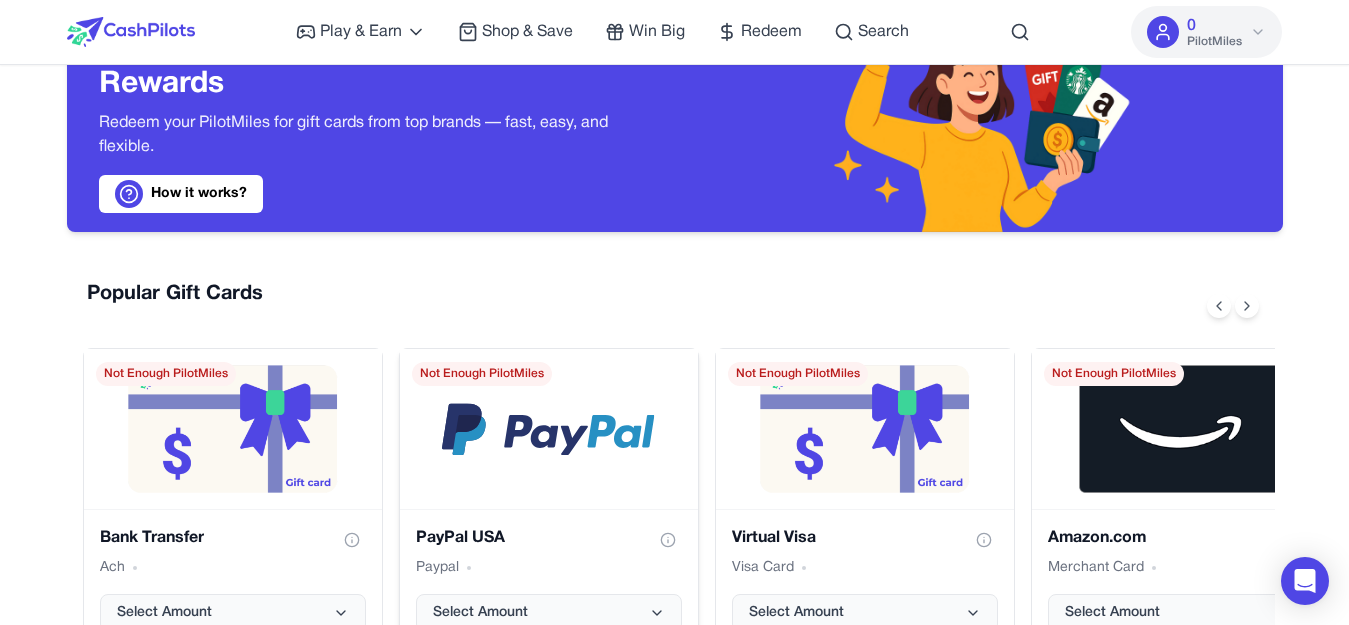 scroll, scrollTop: 0, scrollLeft: 0, axis: both 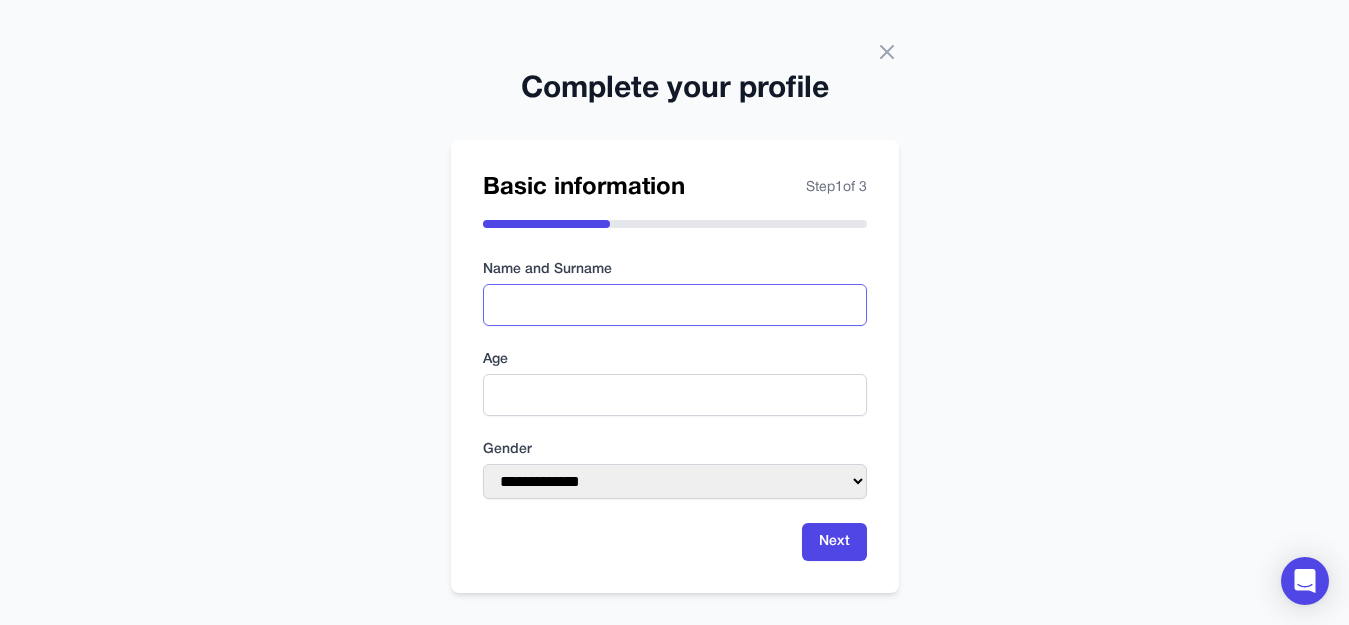 click at bounding box center (675, 305) 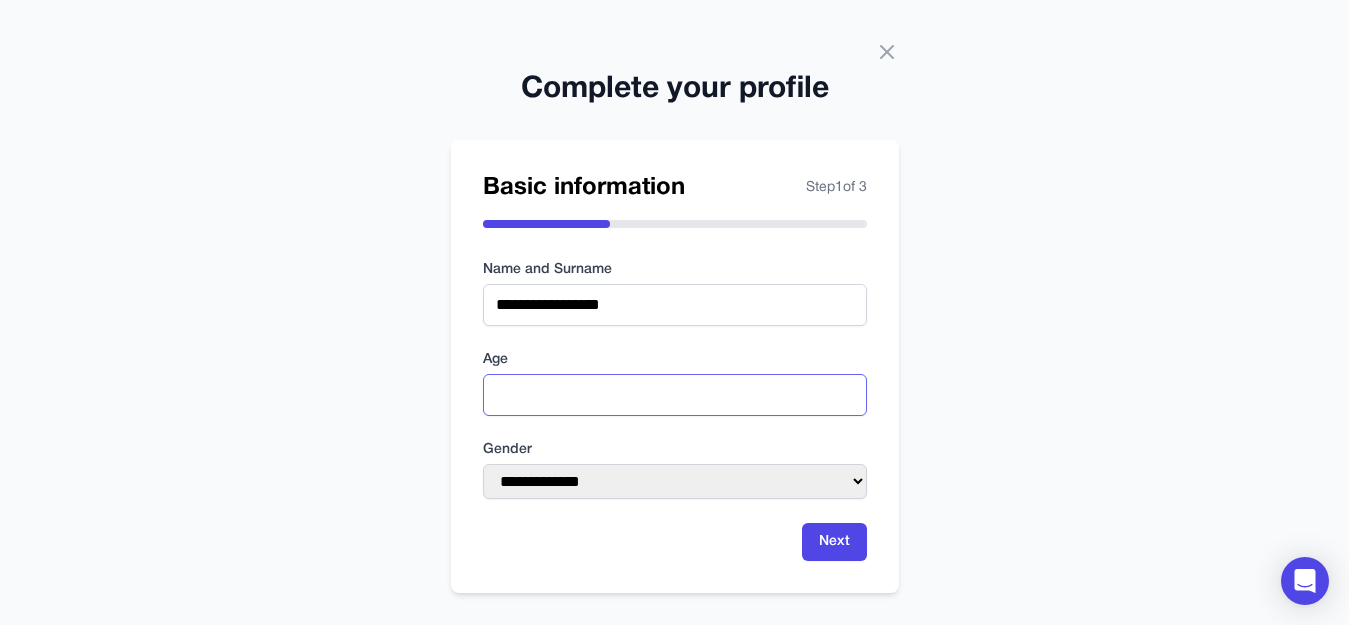 click at bounding box center (675, 395) 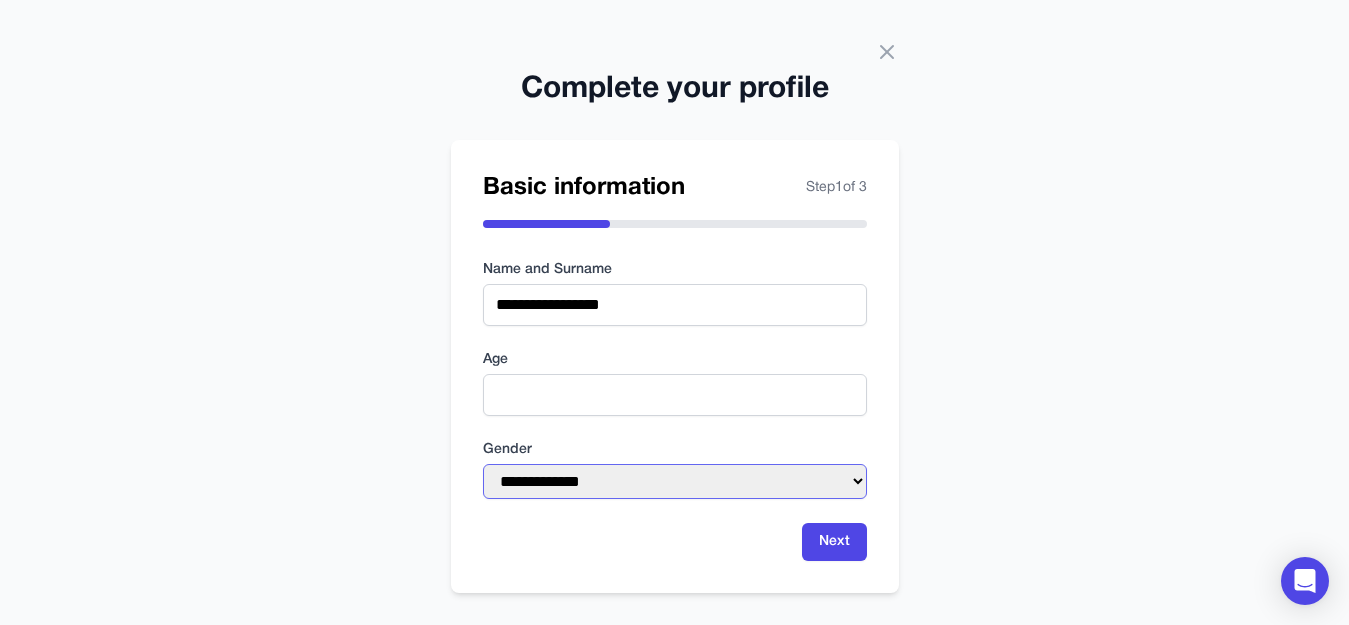 click on "**********" at bounding box center (675, 481) 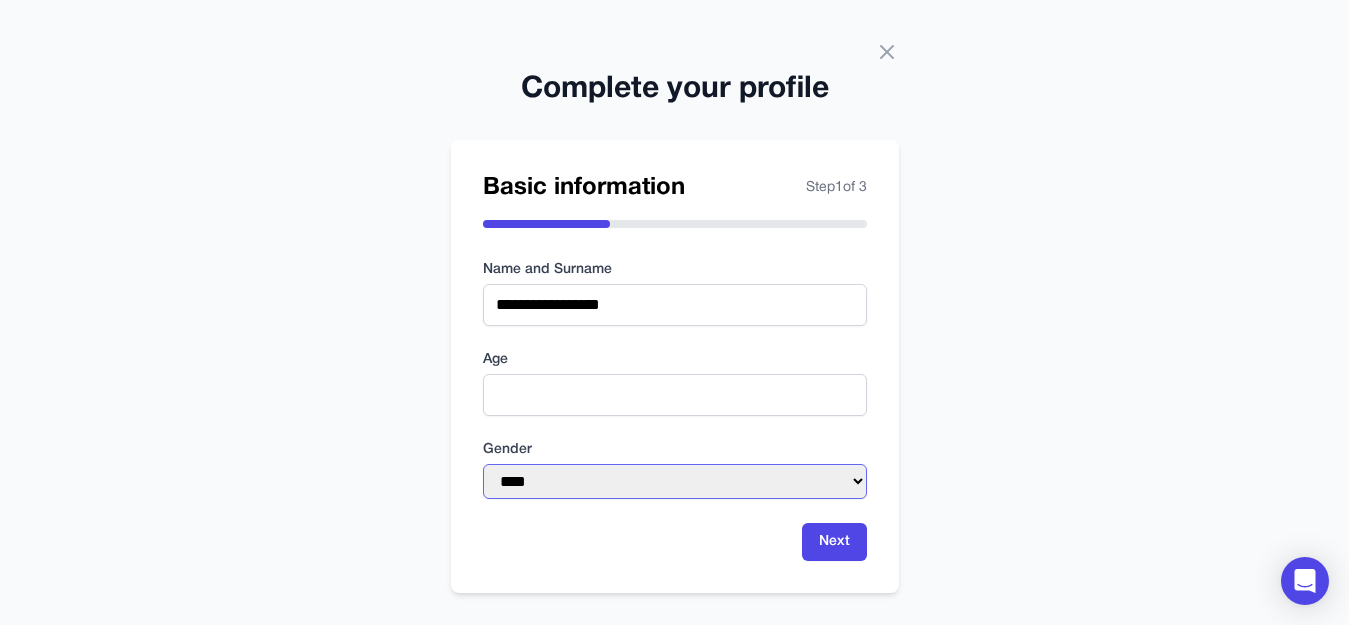 click on "**********" at bounding box center [675, 481] 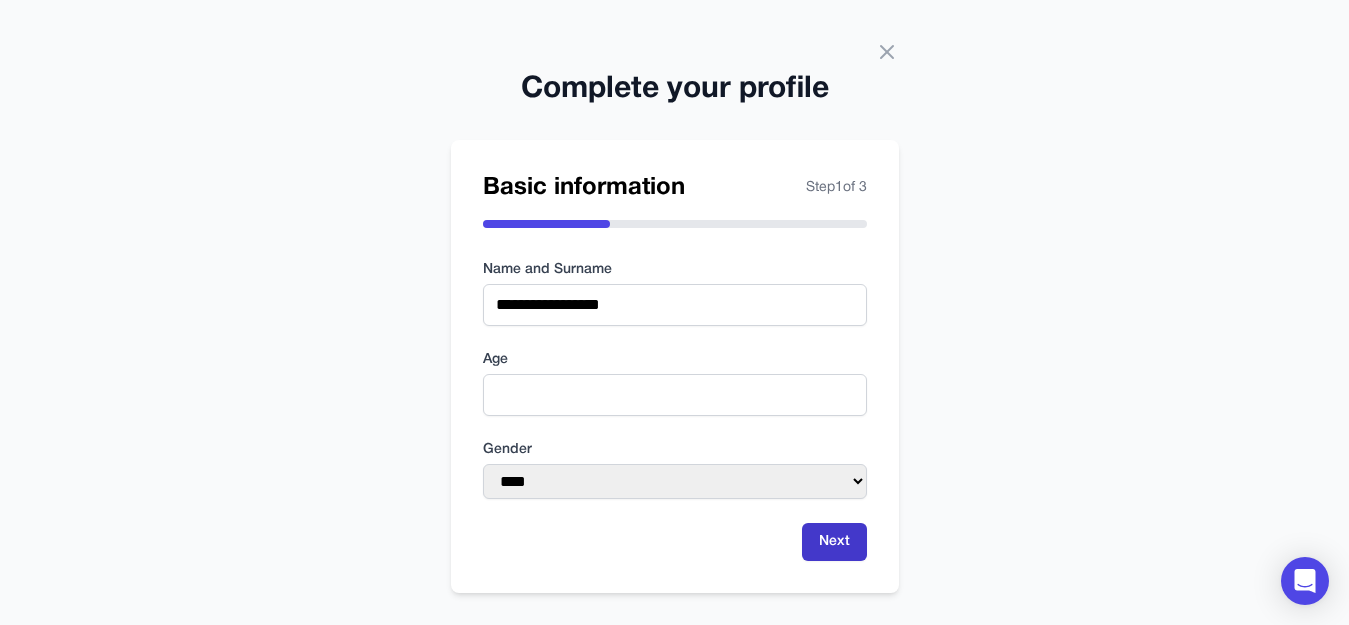 click on "Next" at bounding box center (834, 542) 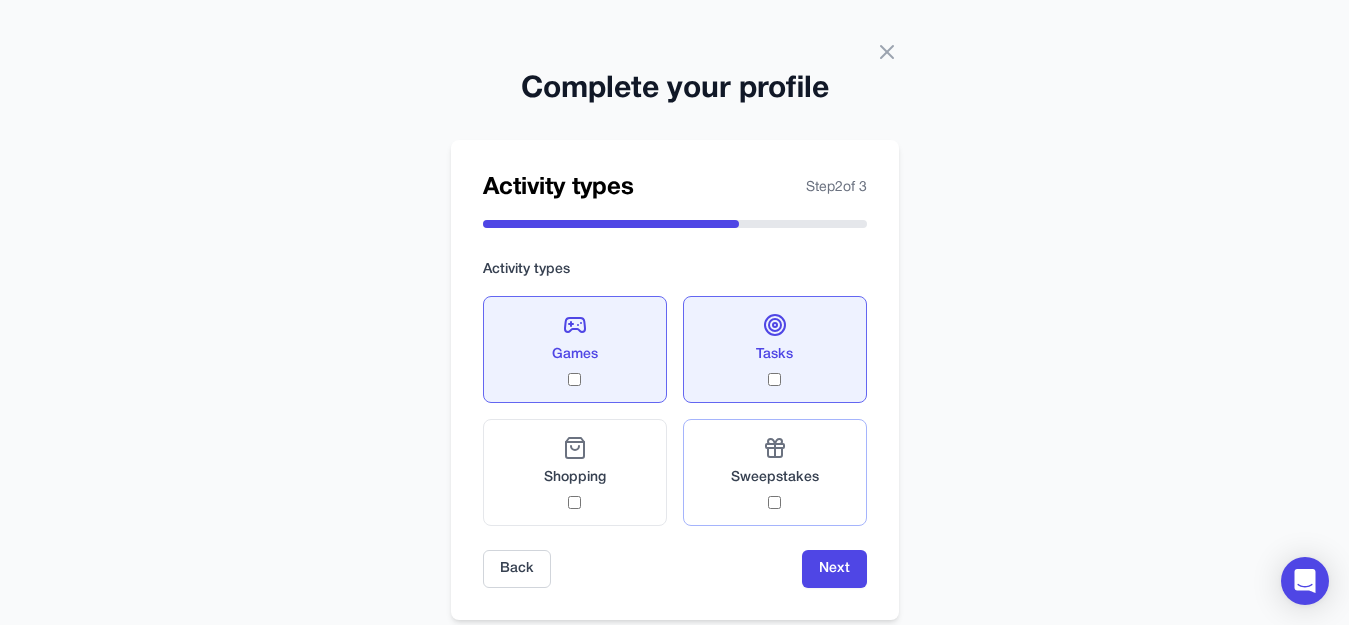 click on "Sweepstakes" at bounding box center (775, 472) 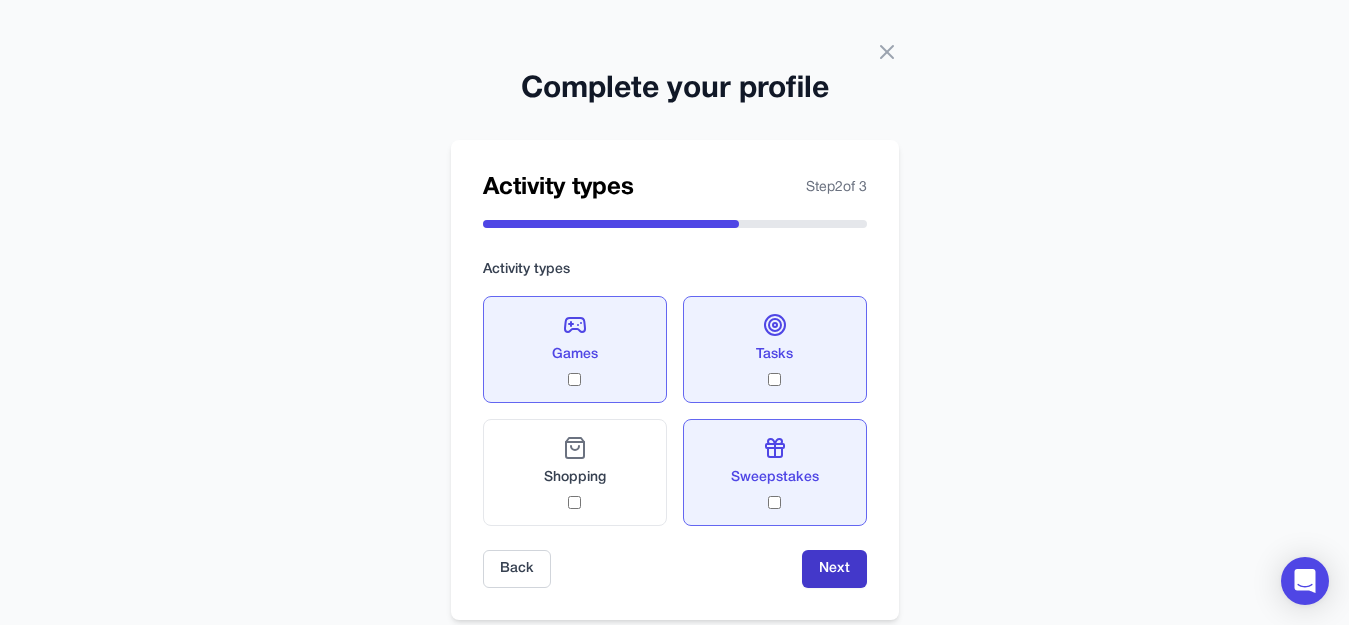 click on "Next" at bounding box center (834, 569) 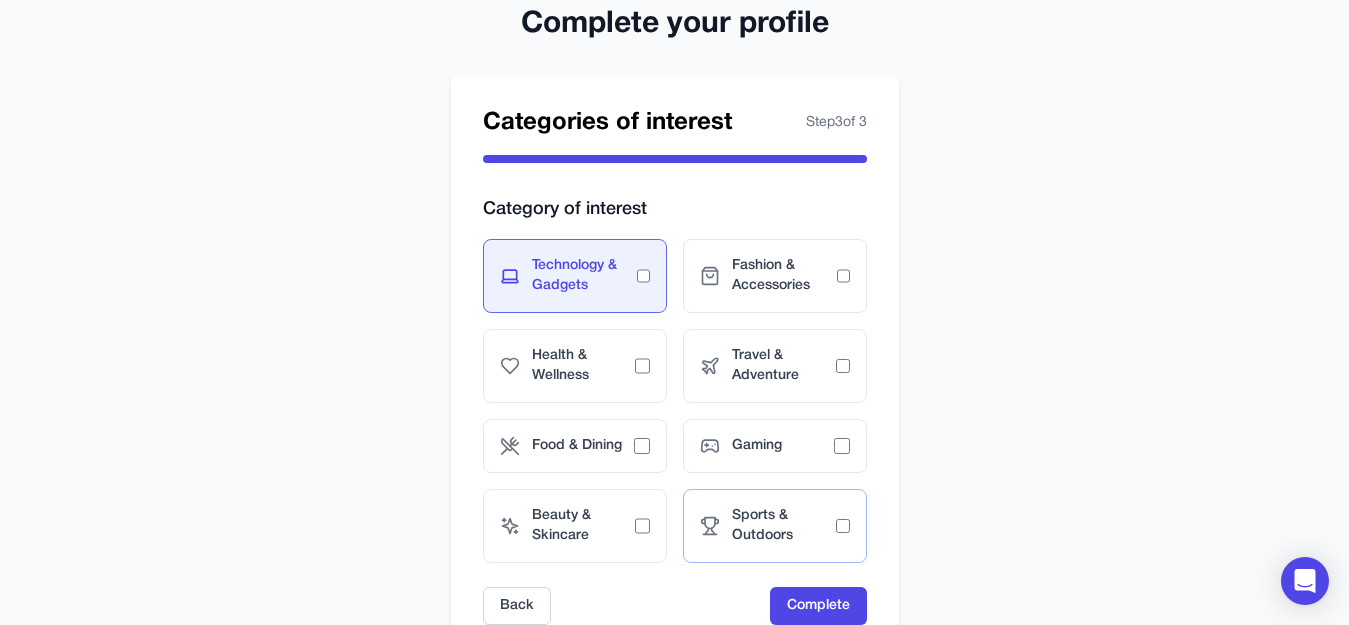 scroll, scrollTop: 100, scrollLeft: 0, axis: vertical 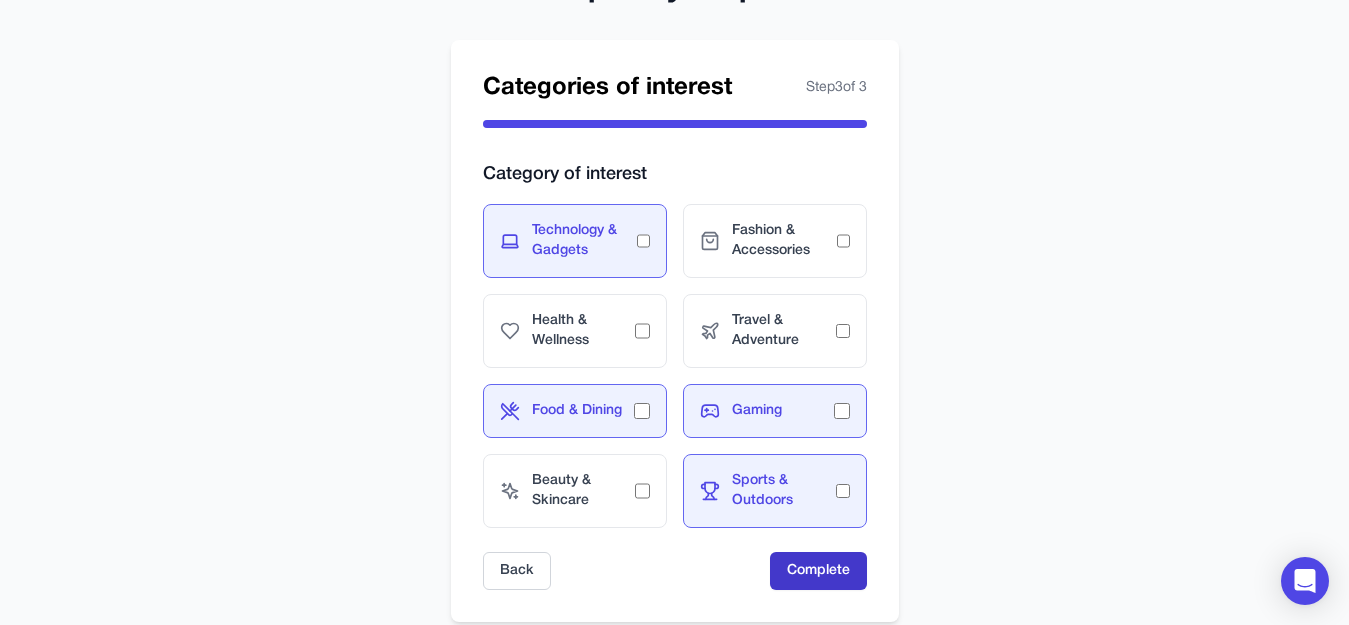 click on "Complete" at bounding box center [818, 571] 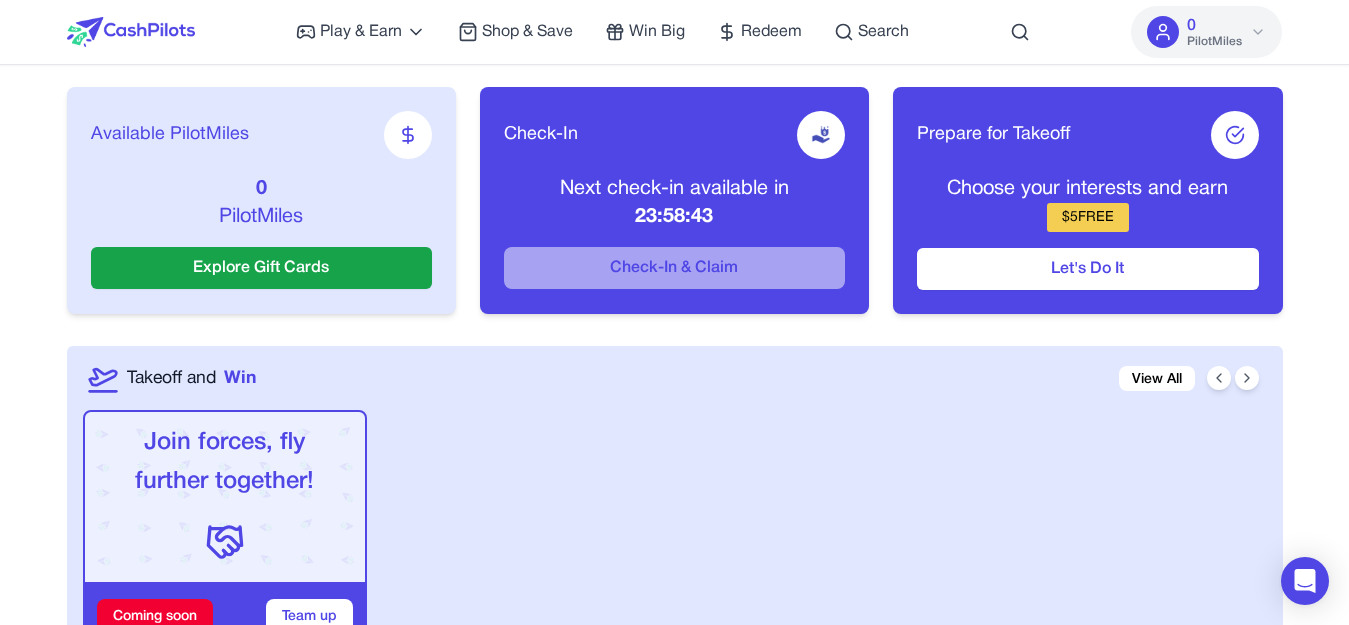 scroll, scrollTop: 300, scrollLeft: 0, axis: vertical 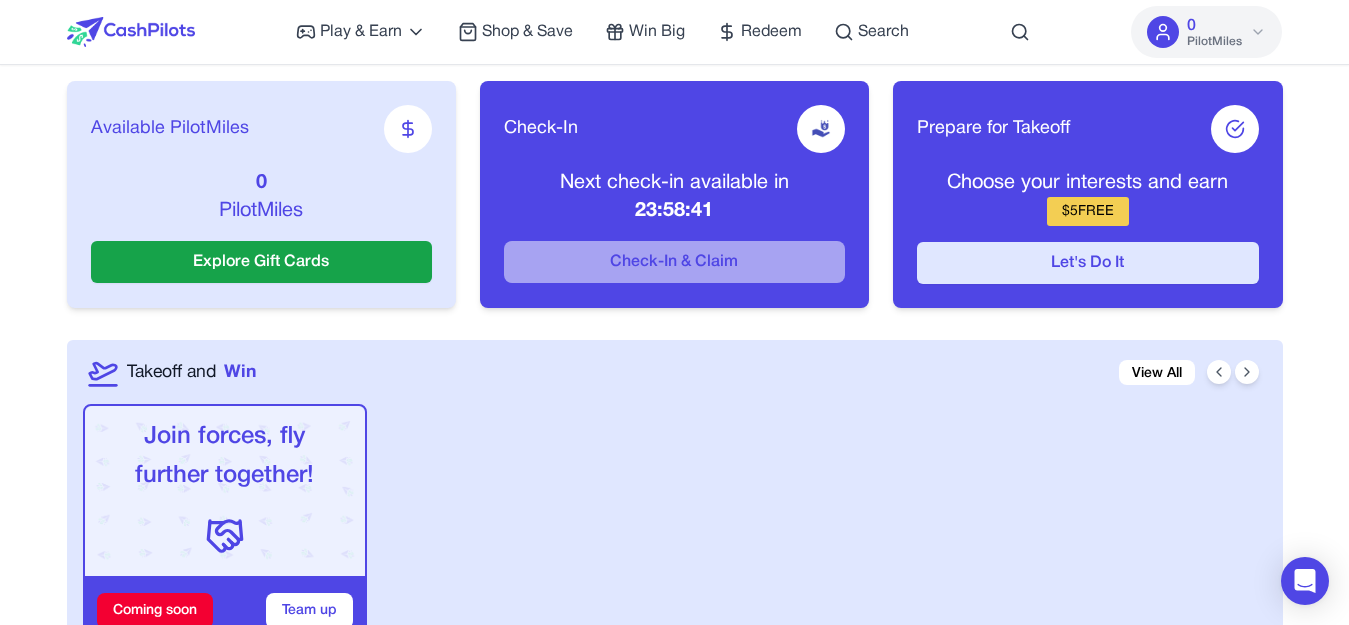 click on "Let's Do It" at bounding box center (1087, 263) 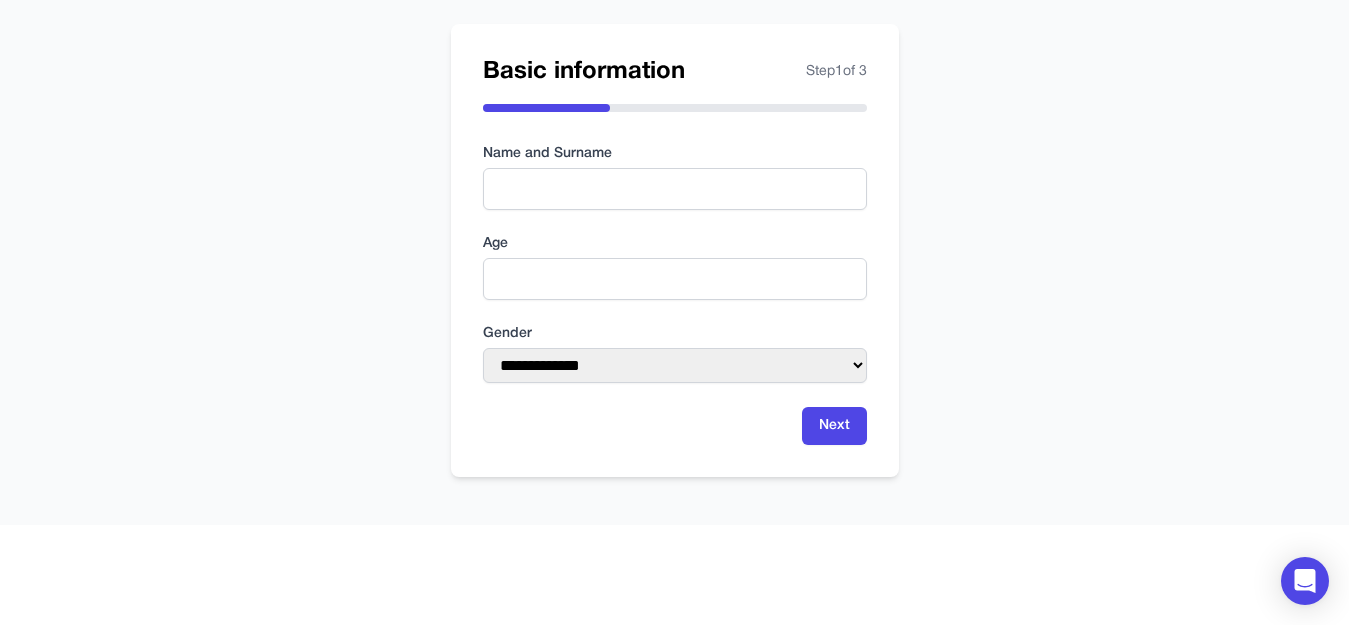 scroll, scrollTop: 0, scrollLeft: 0, axis: both 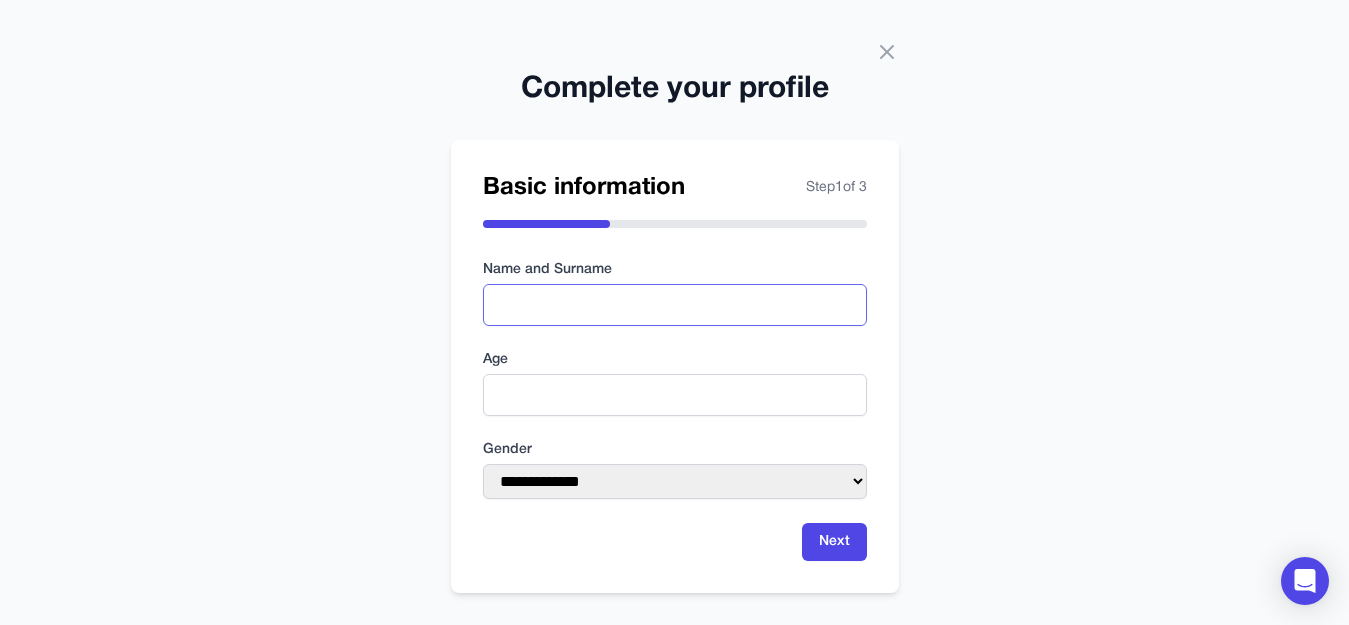 click at bounding box center (675, 305) 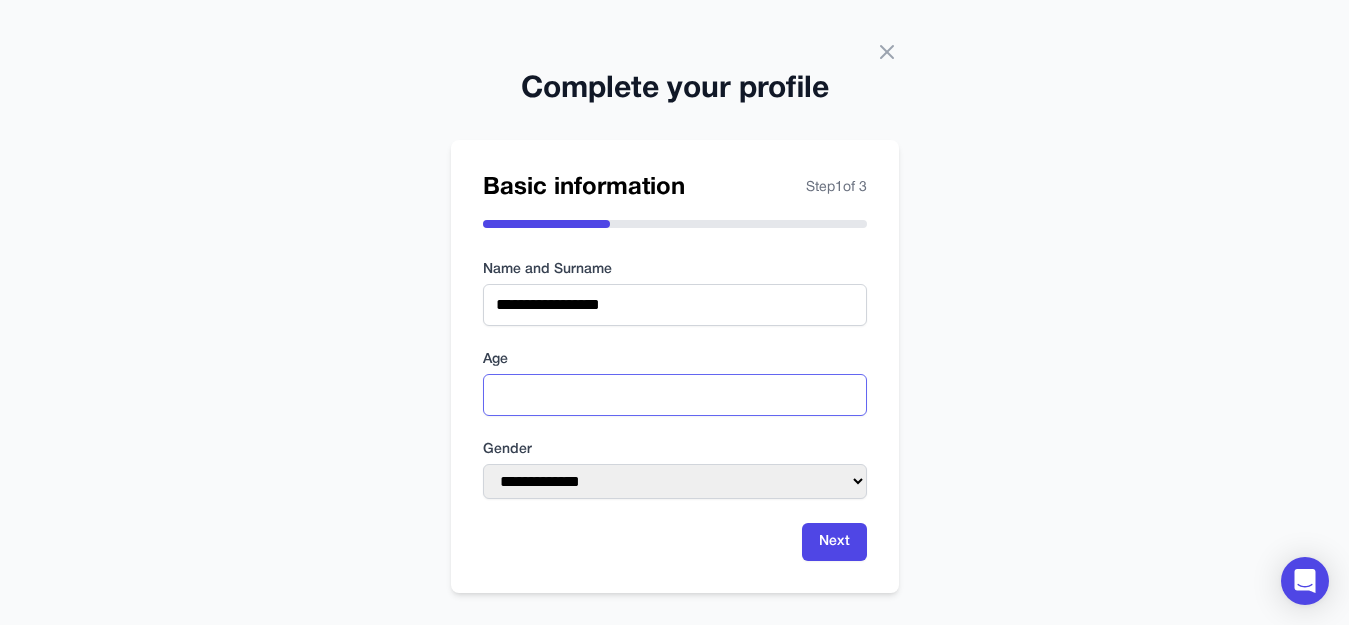 click at bounding box center [675, 395] 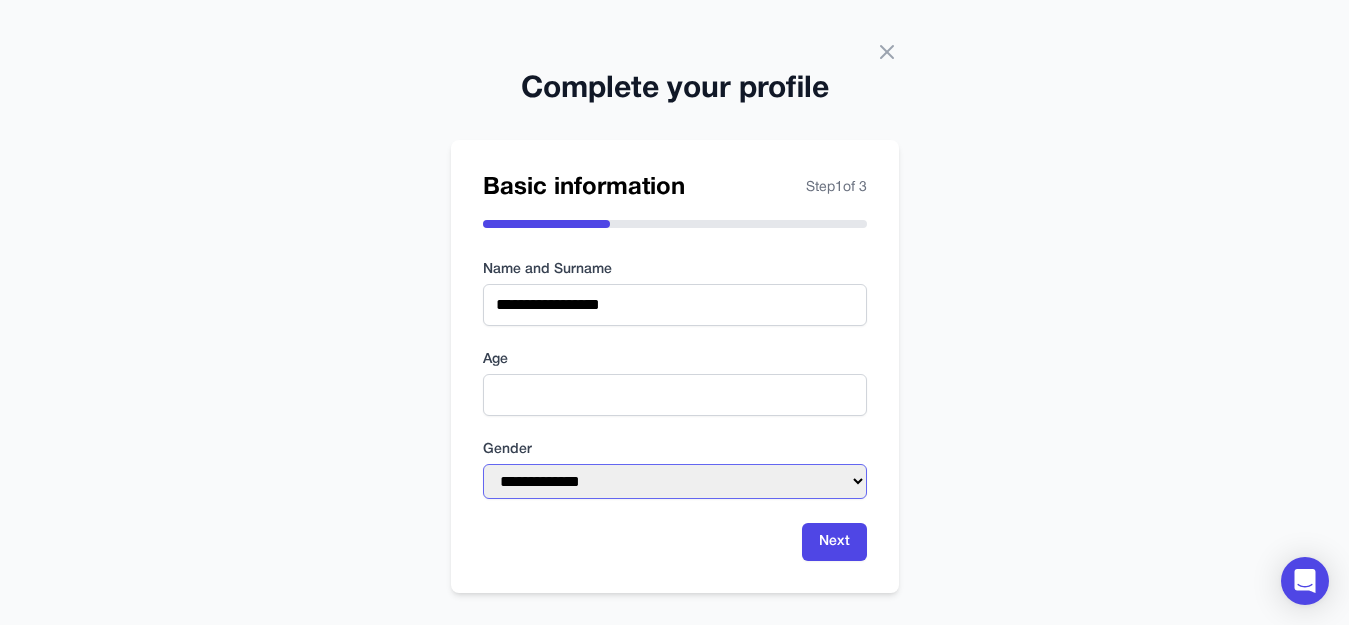 click on "**********" at bounding box center [675, 481] 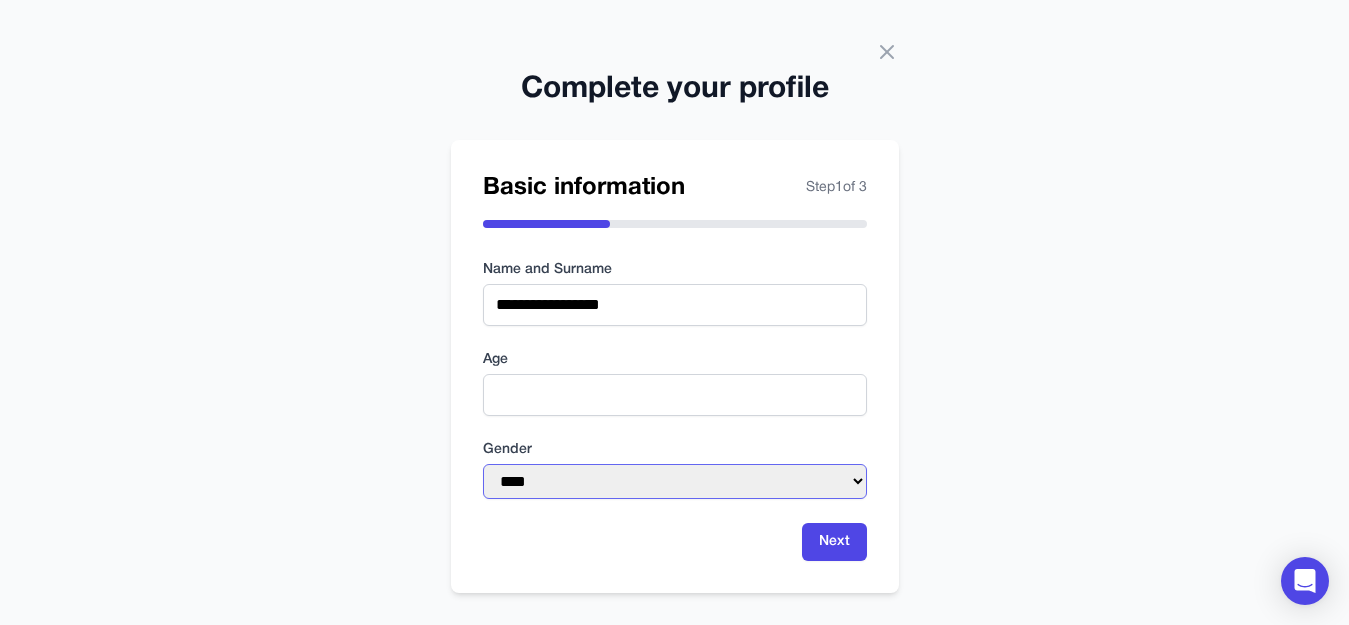 click on "**********" at bounding box center (675, 481) 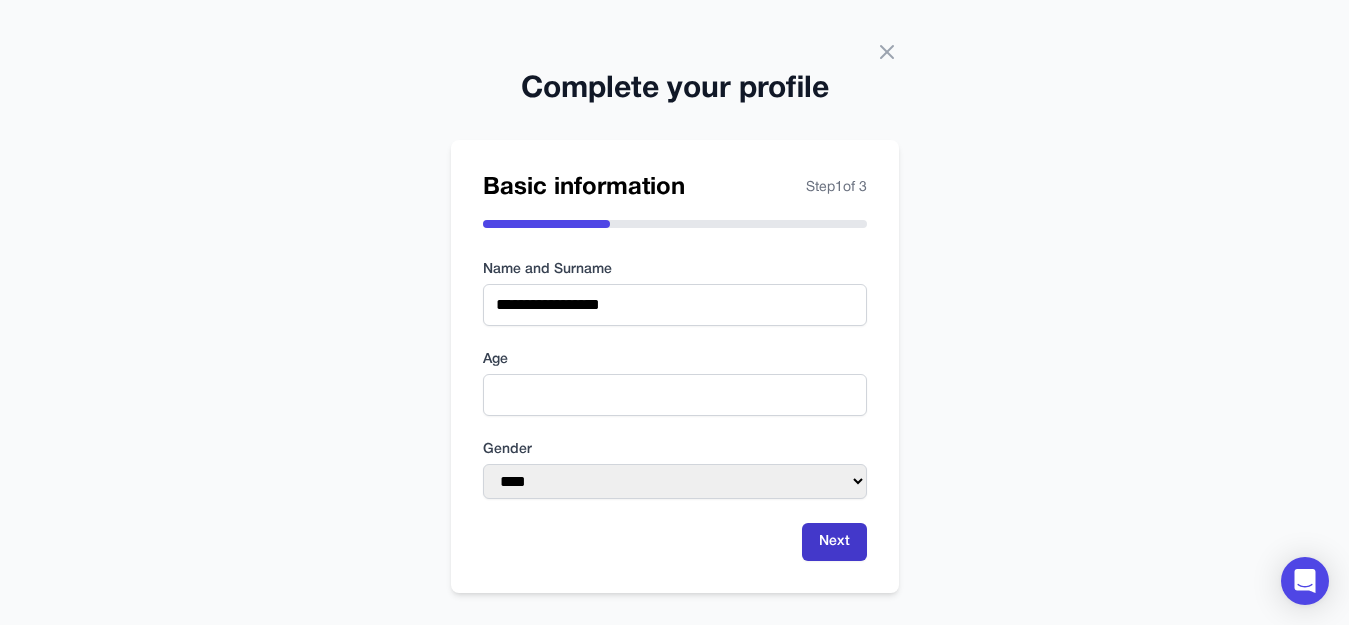 click on "Next" at bounding box center [834, 542] 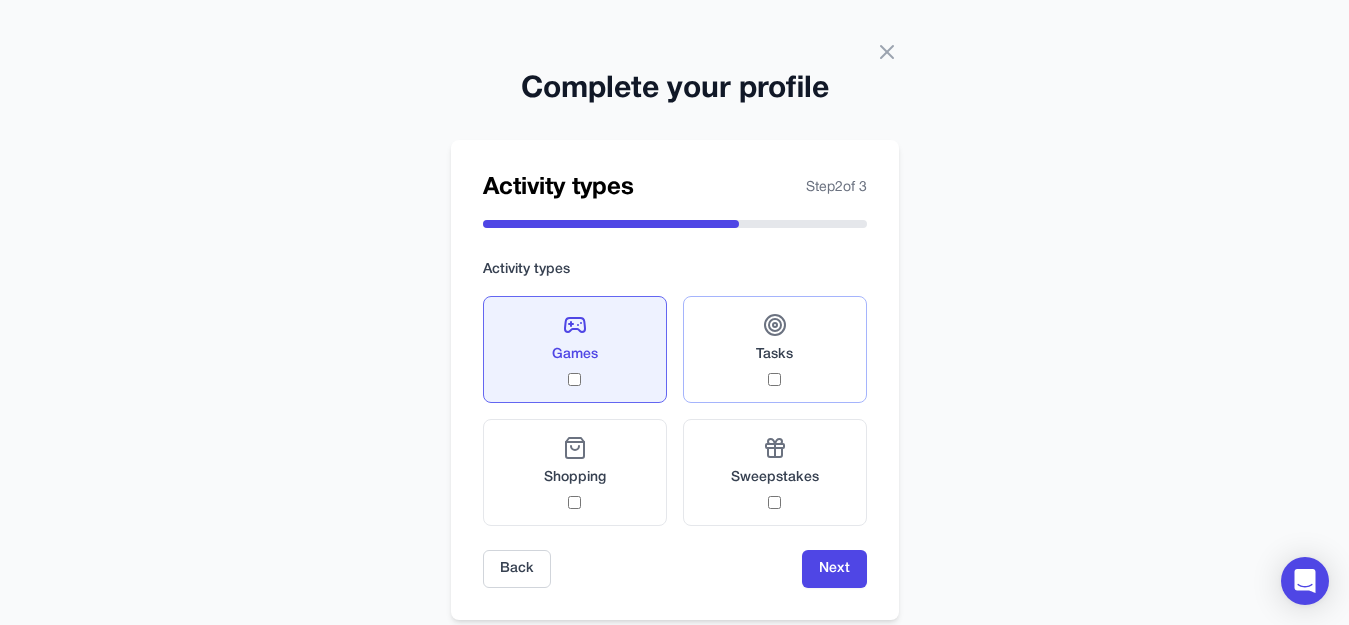 click on "Tasks" at bounding box center [774, 349] 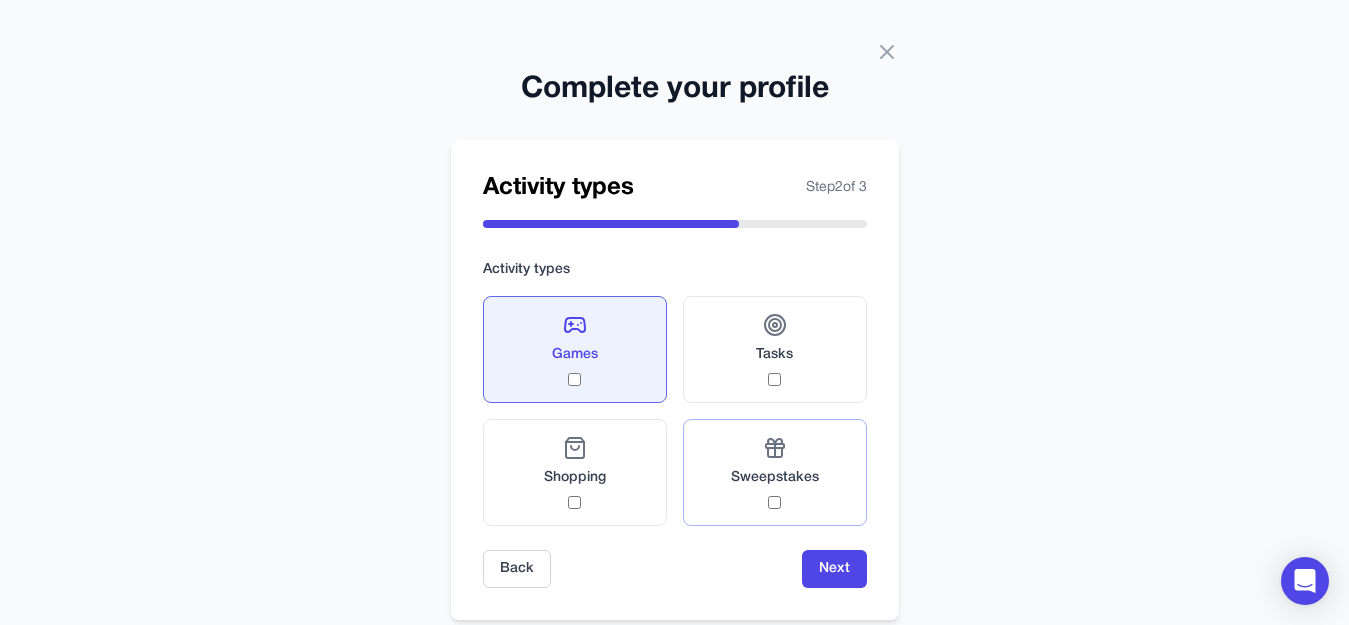 click on "Sweepstakes" at bounding box center (775, 472) 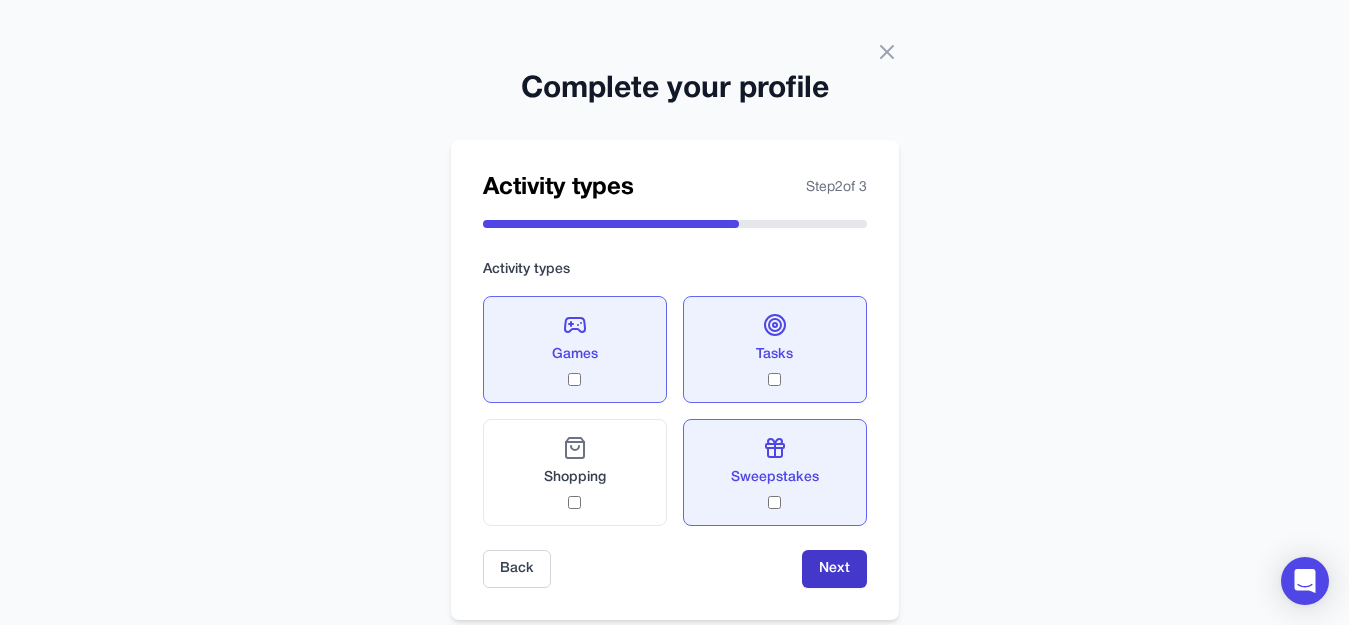 click on "Next" at bounding box center [834, 569] 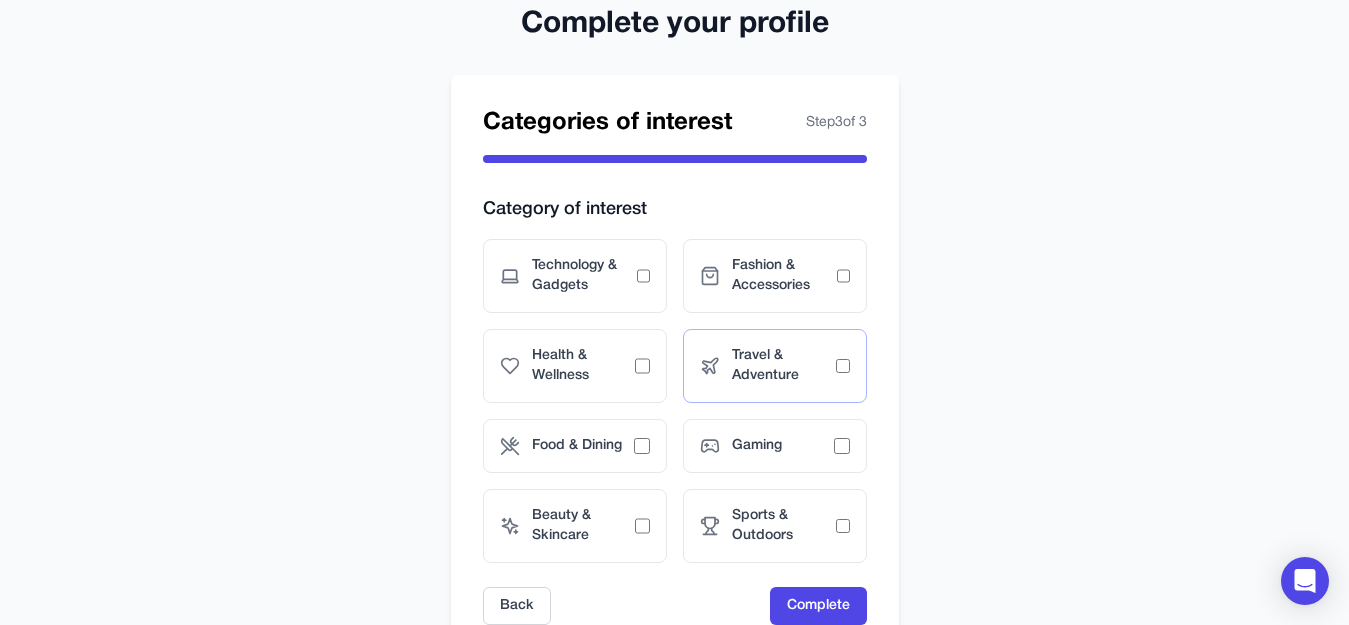 scroll, scrollTop: 100, scrollLeft: 0, axis: vertical 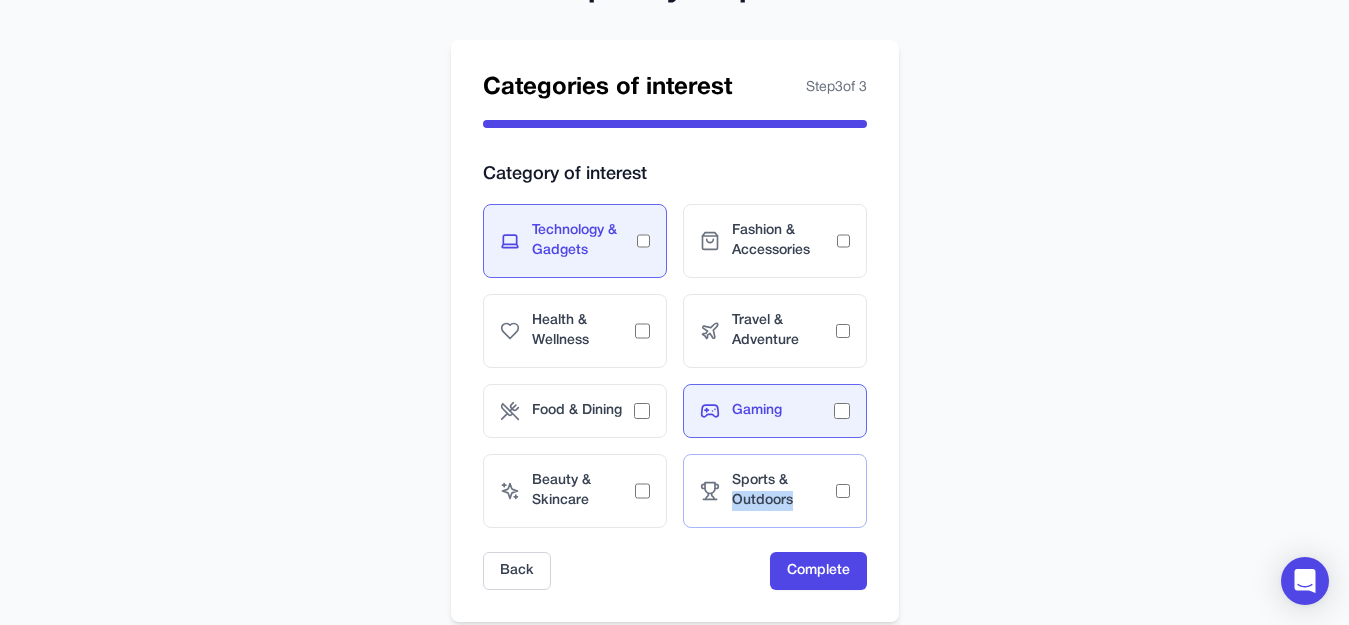 click on "Sports & Outdoors" at bounding box center (784, 491) 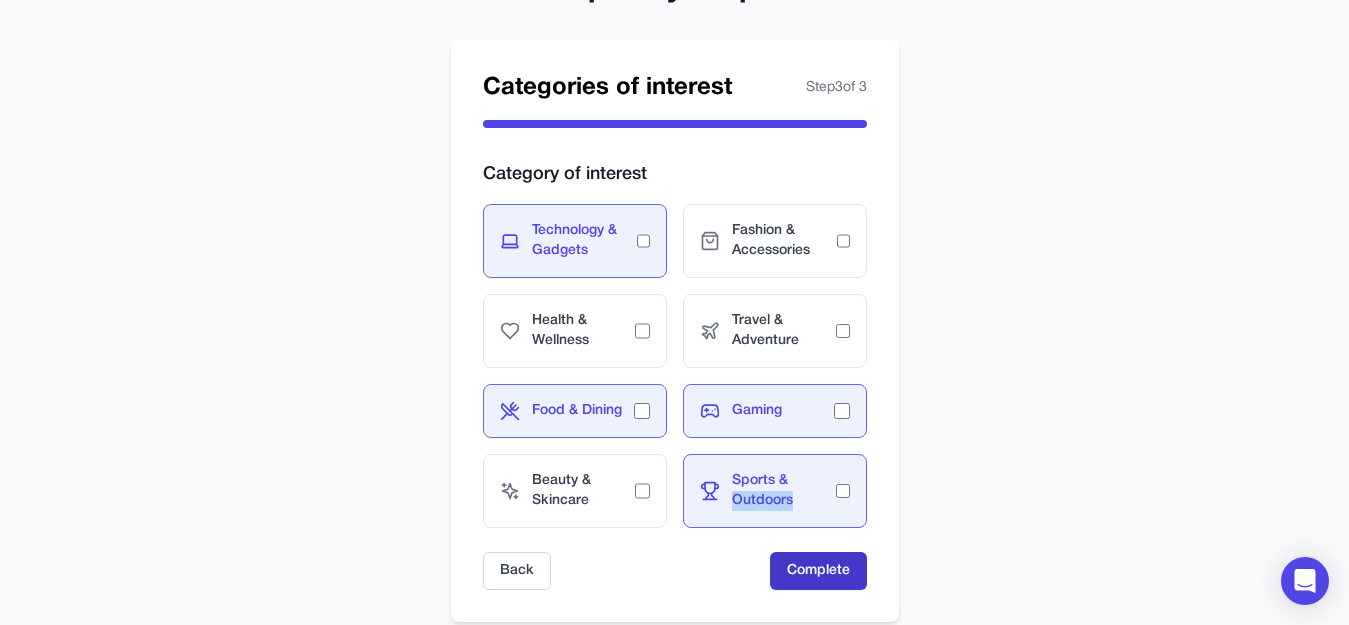 click on "Complete" at bounding box center (818, 571) 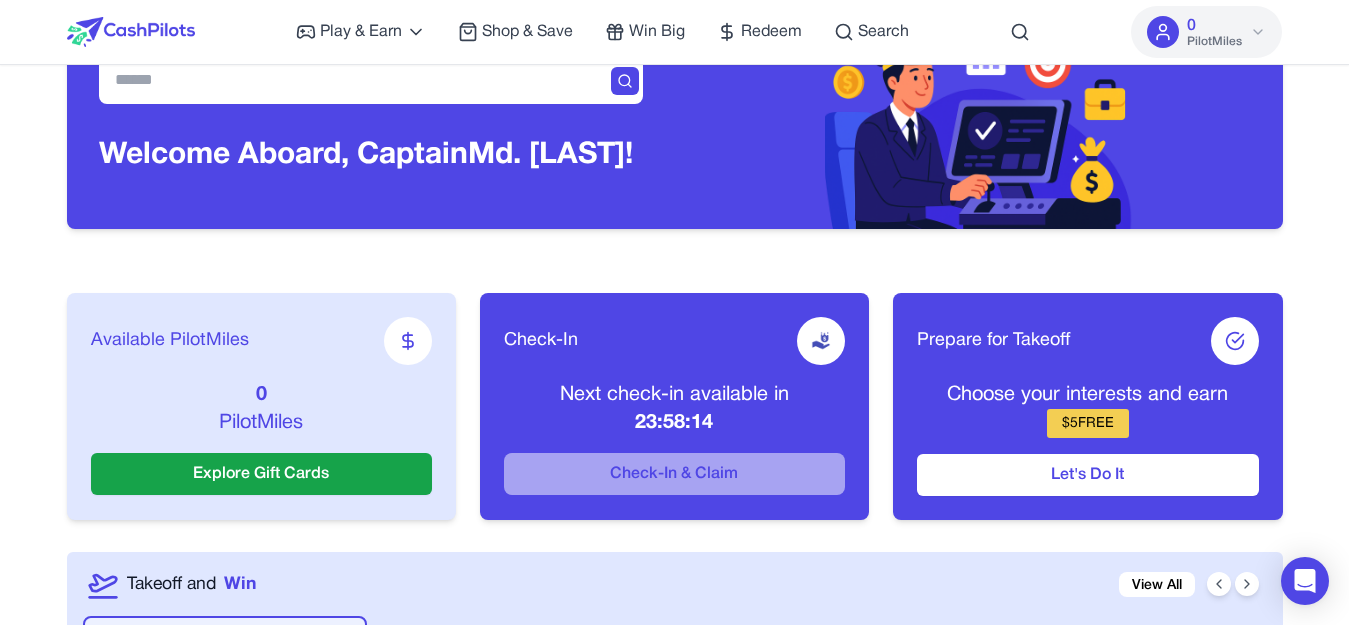 scroll, scrollTop: 200, scrollLeft: 0, axis: vertical 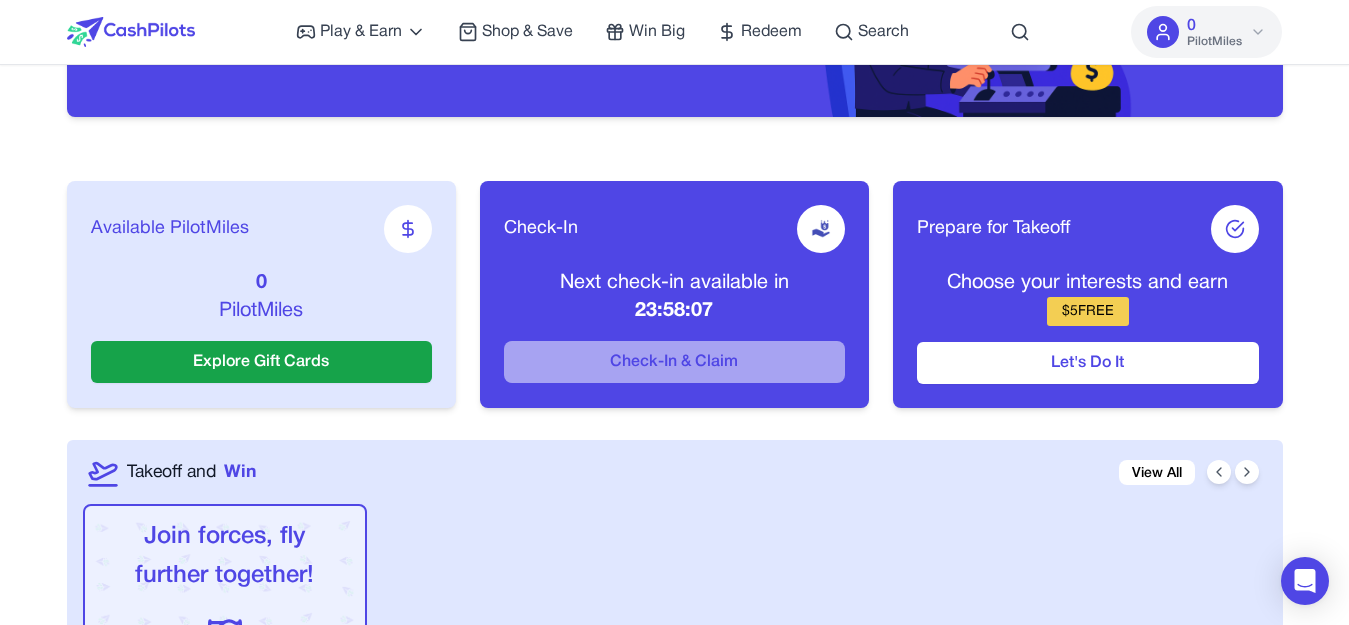 click on "$ 5  FREE" at bounding box center [1088, 311] 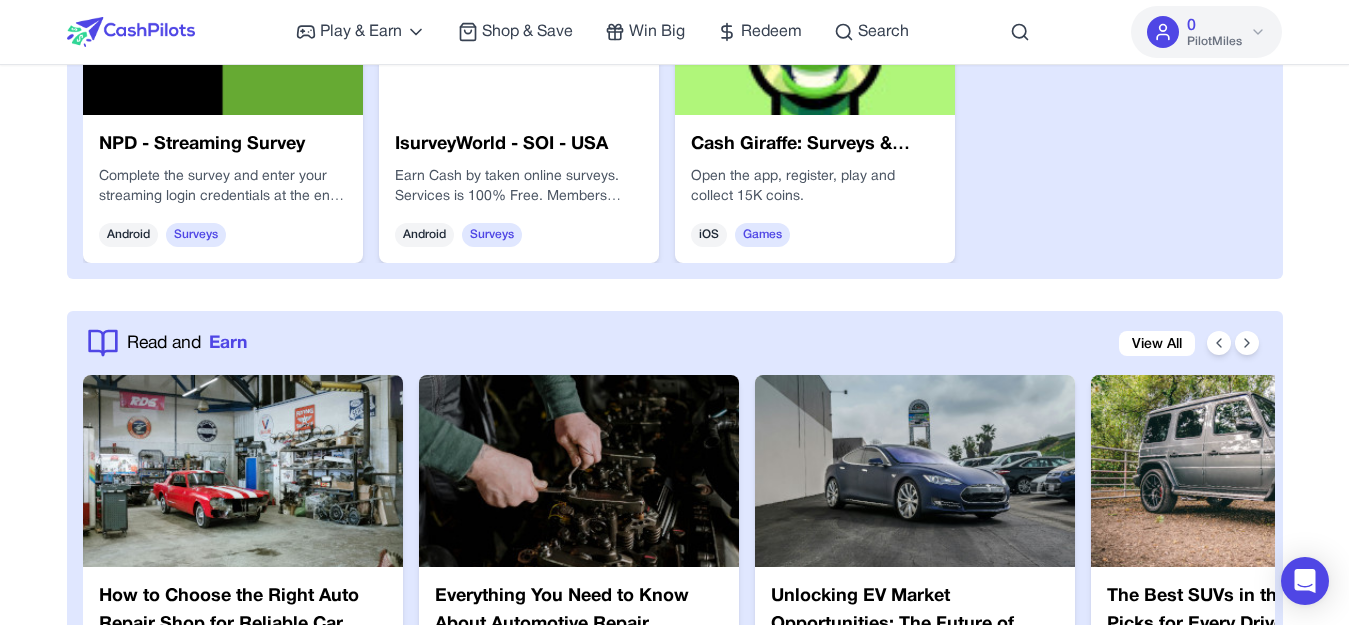 scroll, scrollTop: 3200, scrollLeft: 0, axis: vertical 